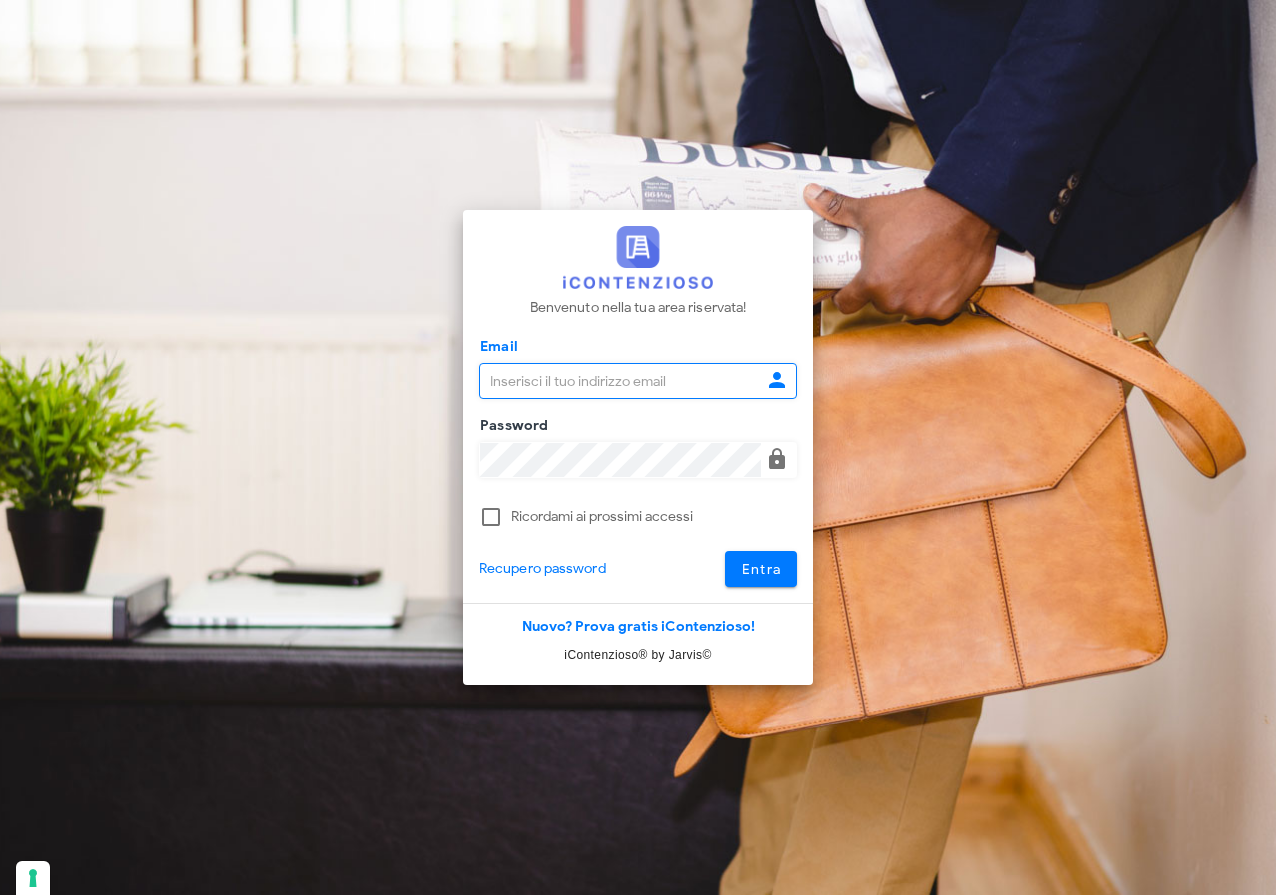 scroll, scrollTop: 0, scrollLeft: 0, axis: both 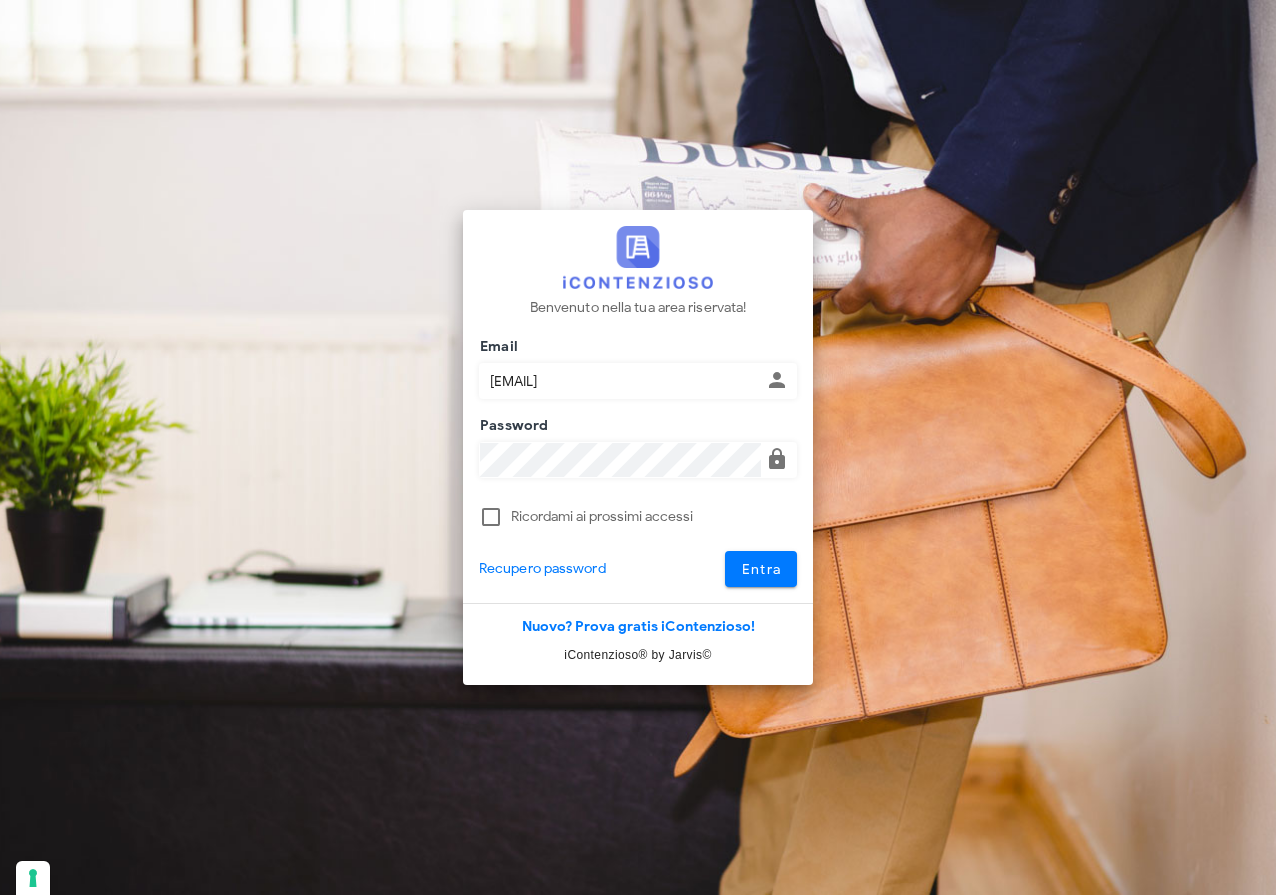 click on "Entra" at bounding box center (761, 569) 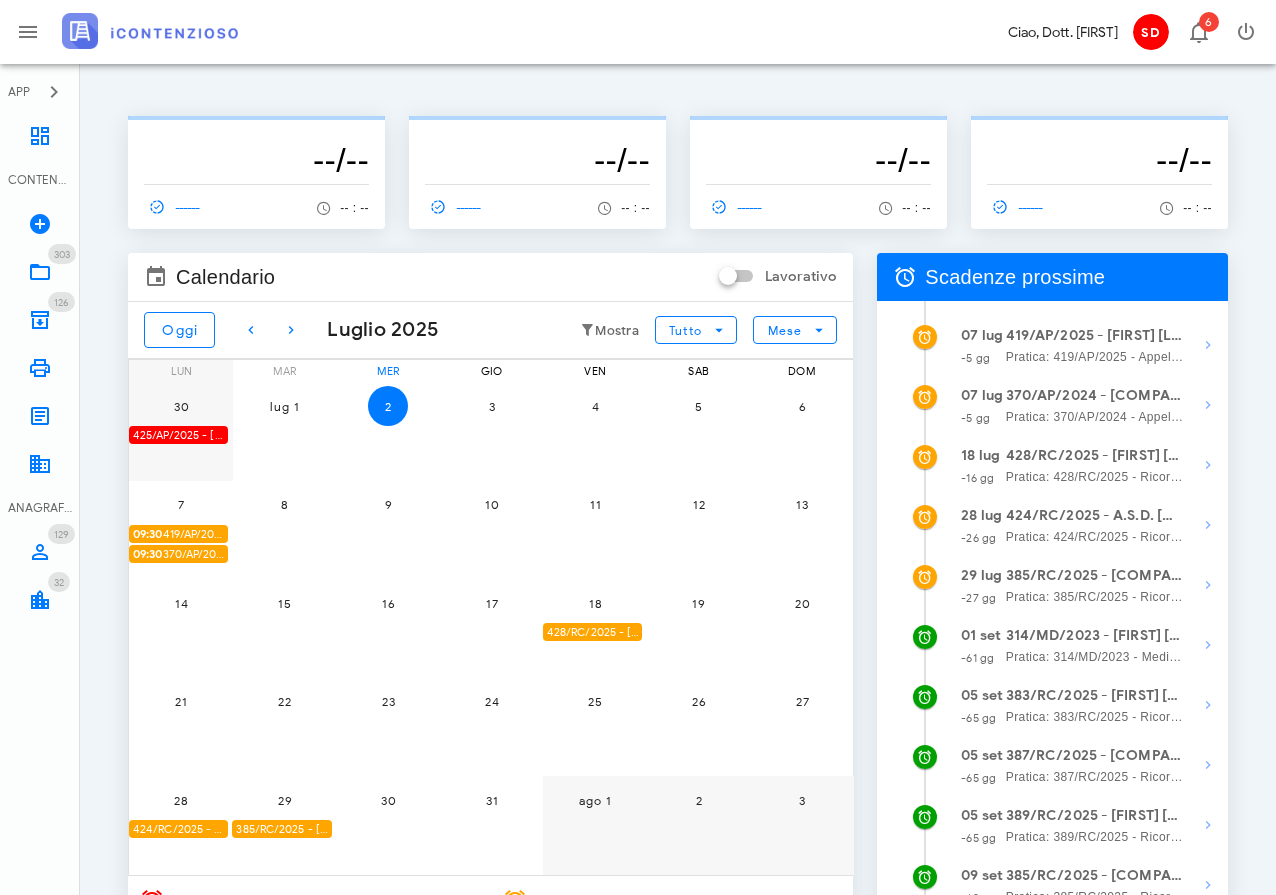 scroll, scrollTop: 0, scrollLeft: 0, axis: both 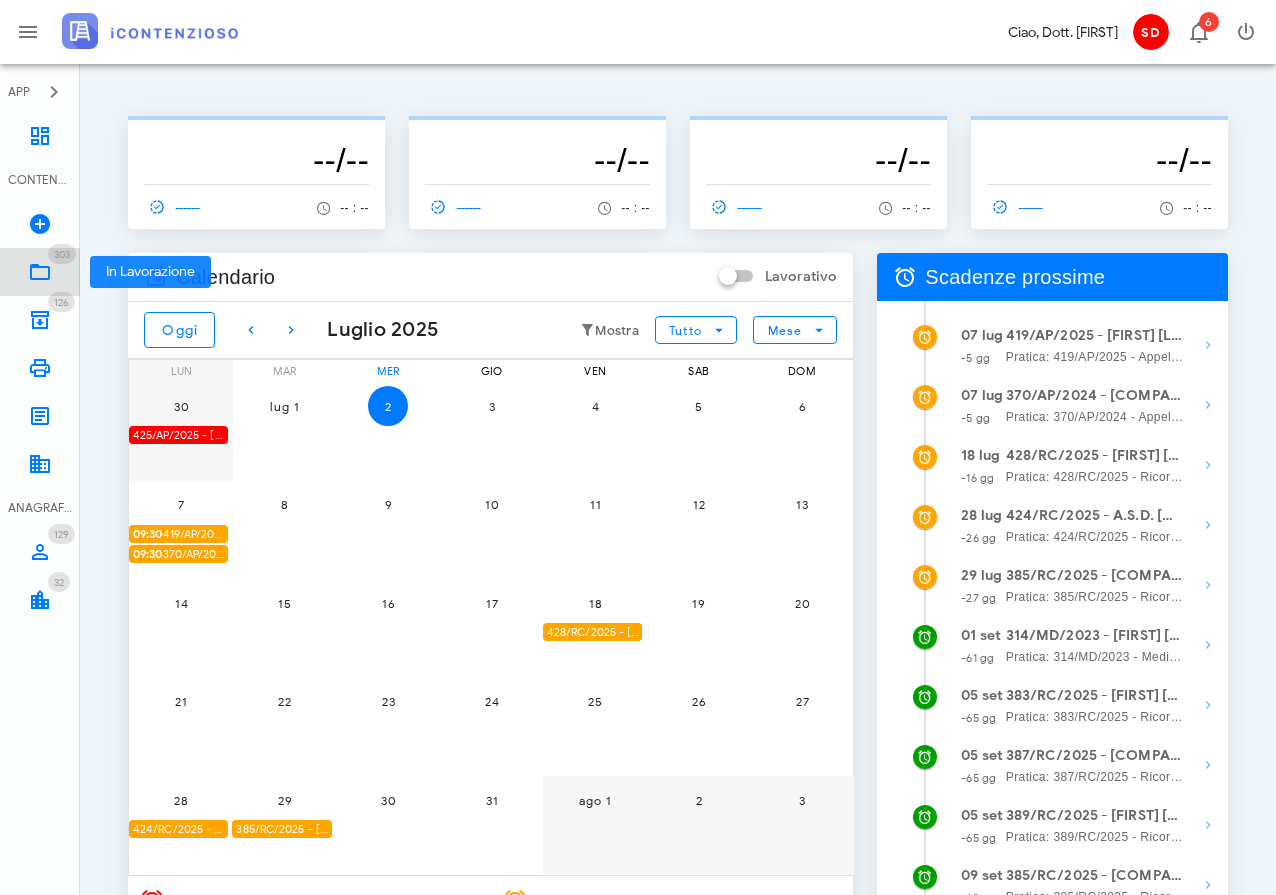 click at bounding box center (40, 272) 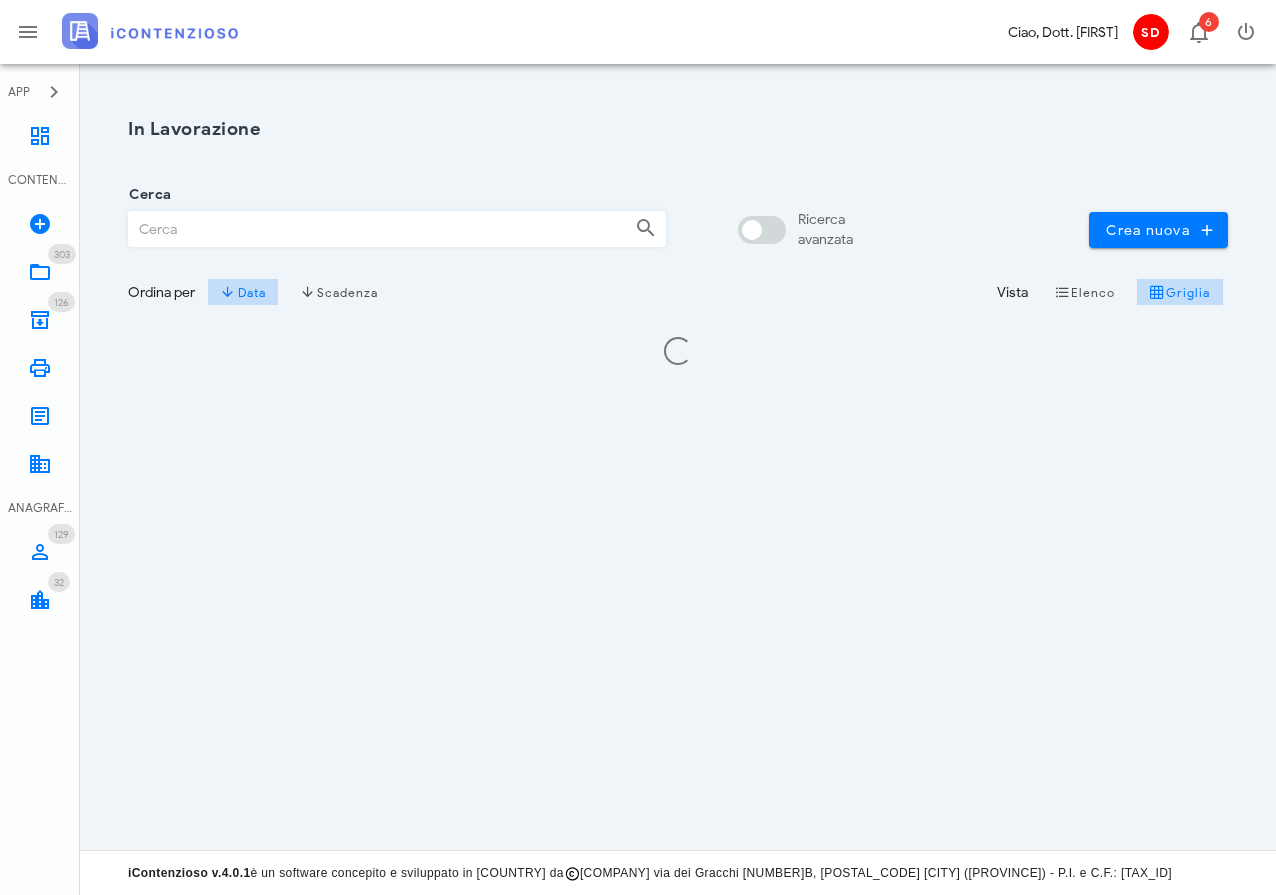 scroll, scrollTop: 0, scrollLeft: 0, axis: both 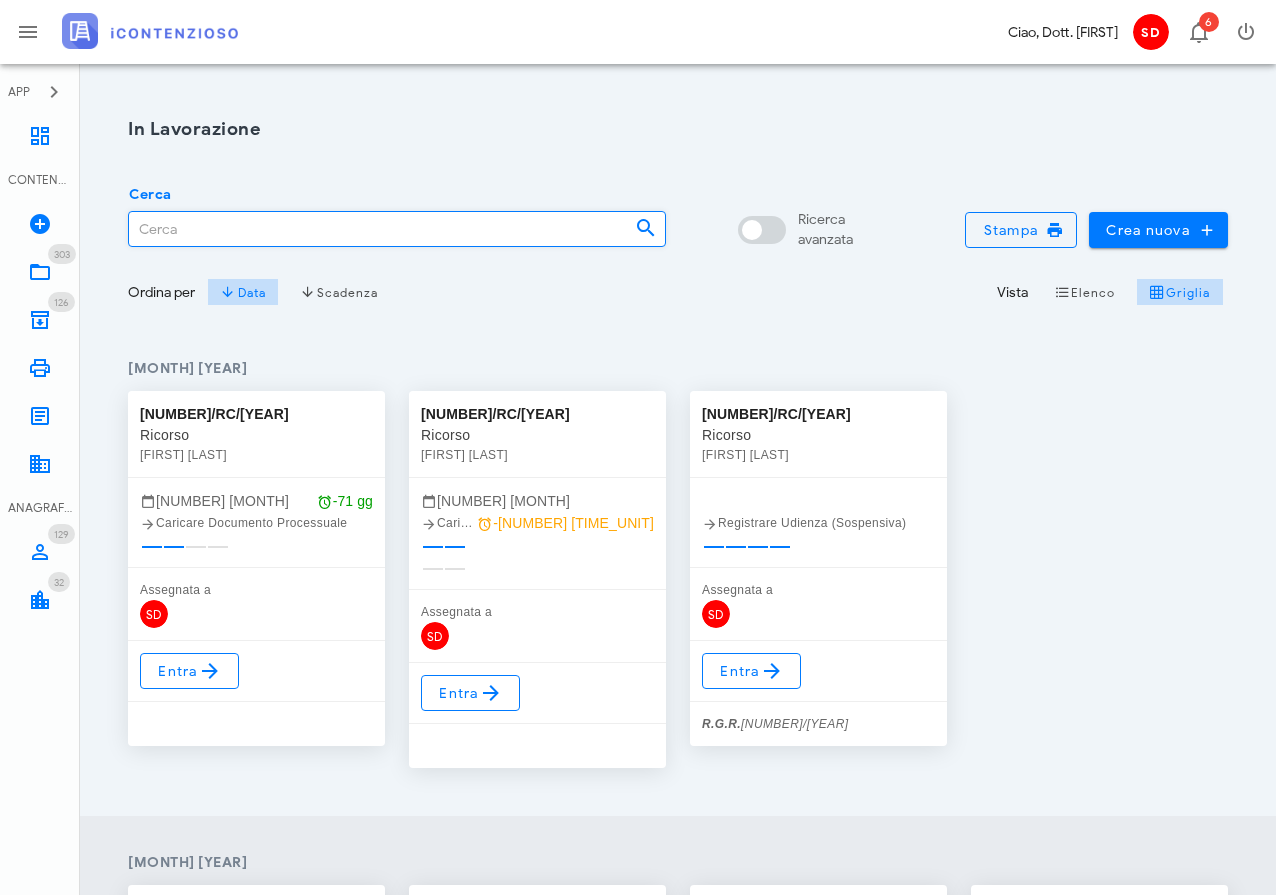 click on "Cerca" at bounding box center [374, 229] 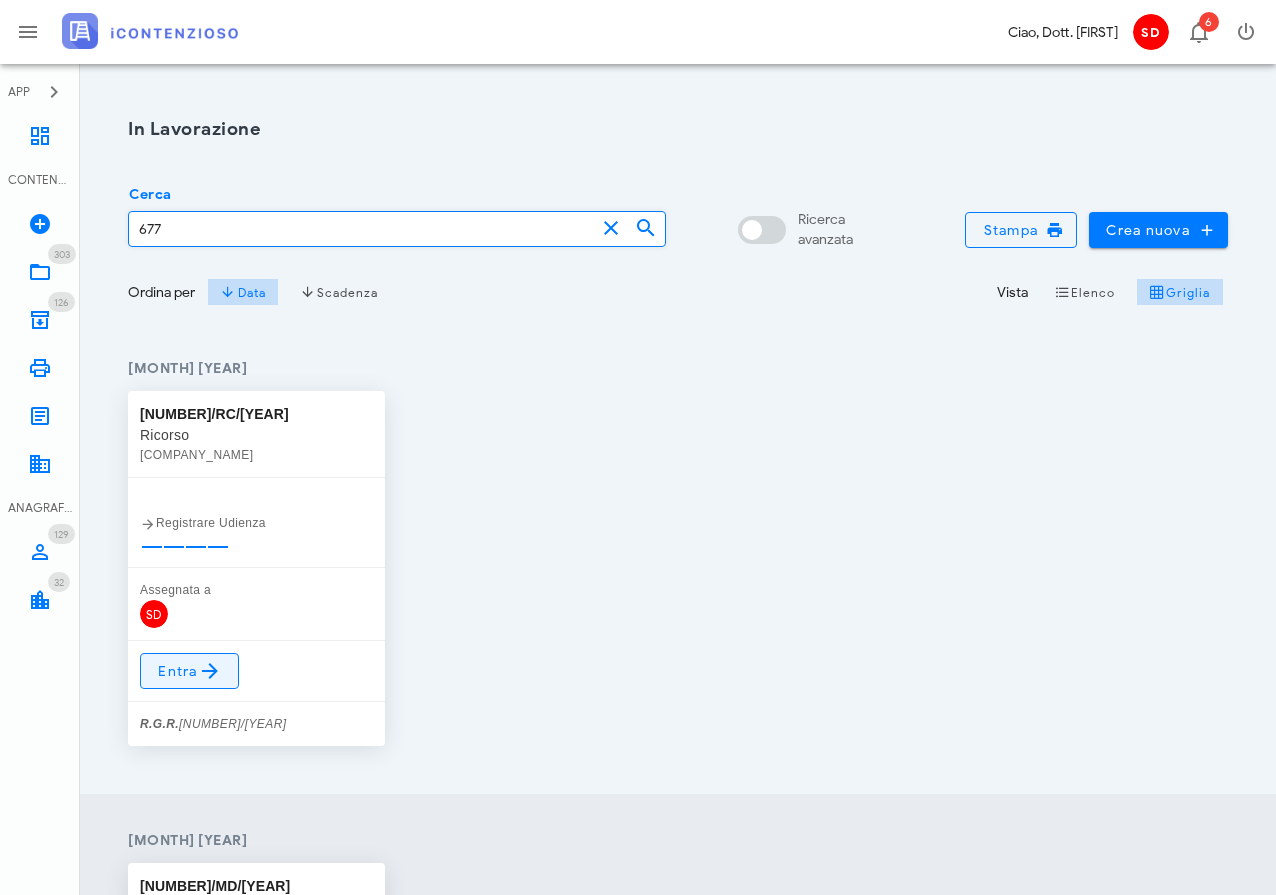 type on "677" 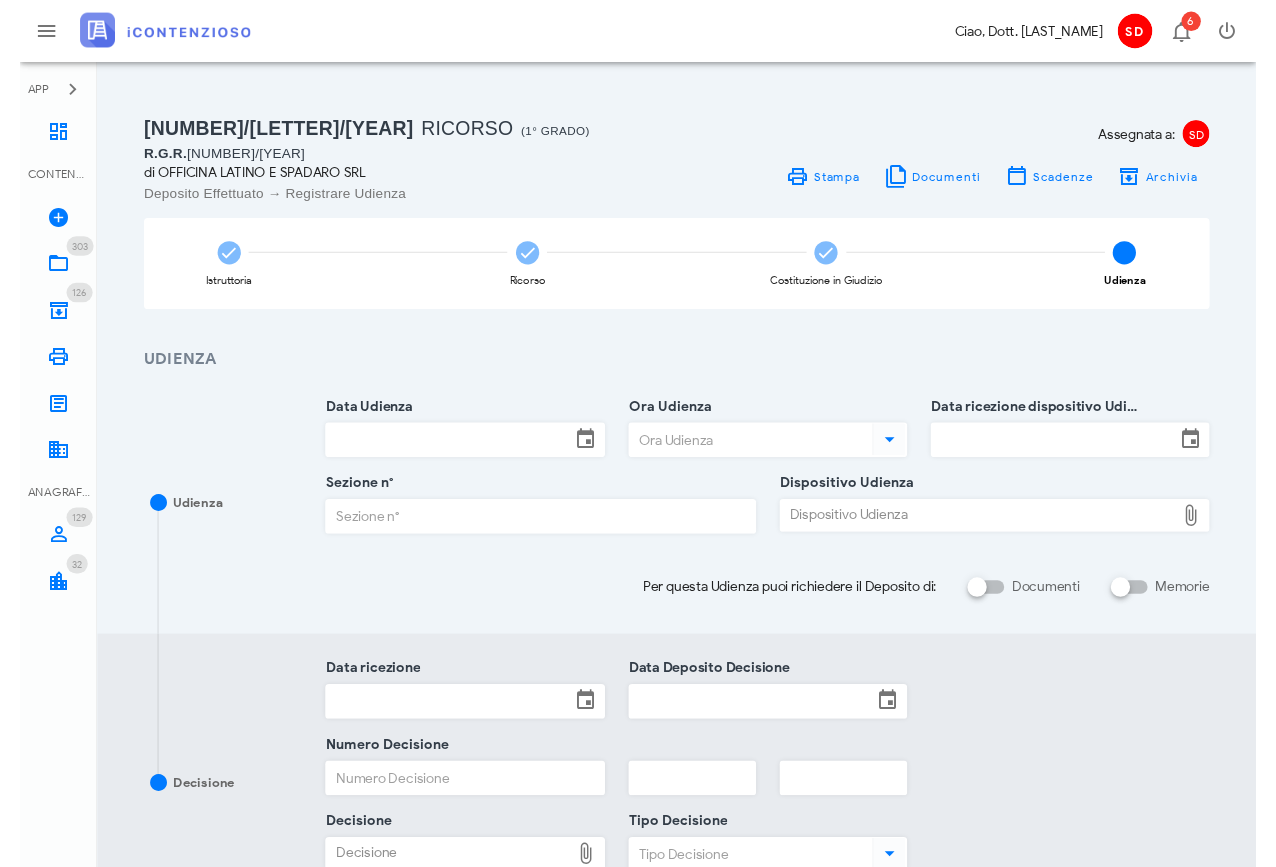 scroll, scrollTop: 0, scrollLeft: 0, axis: both 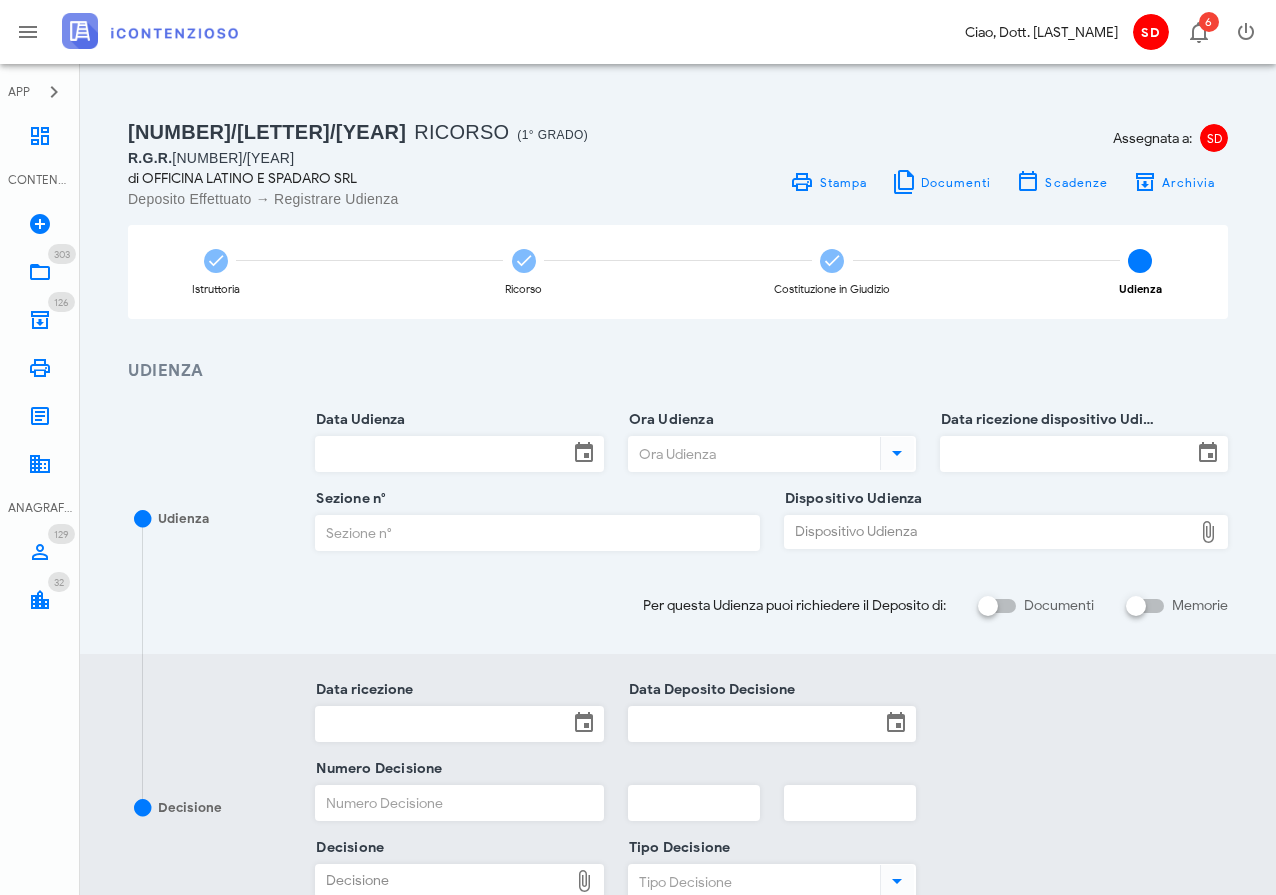 click on "Dispositivo Udienza" at bounding box center (988, 532) 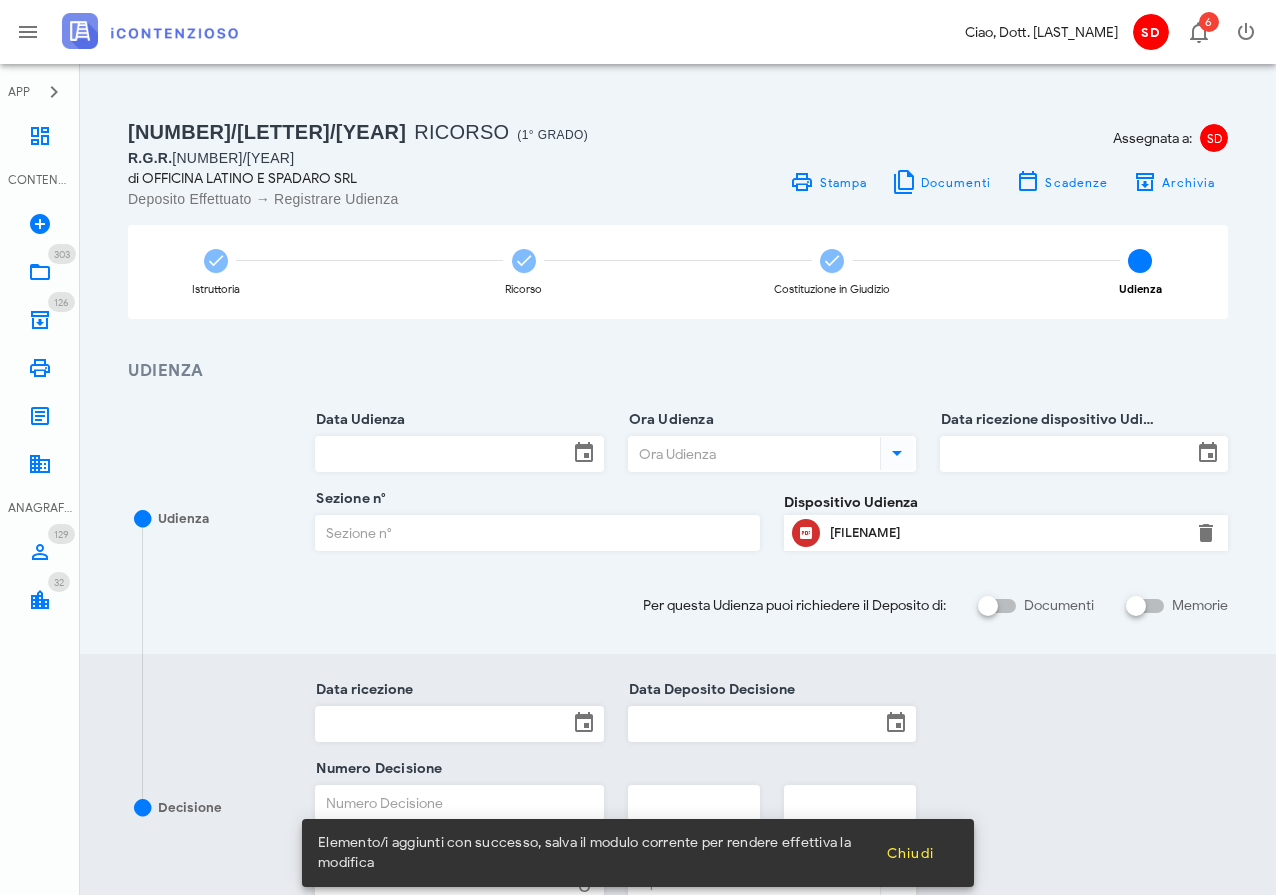 click on "AvvTratt-883-2025-2.pdf" at bounding box center (1006, 533) 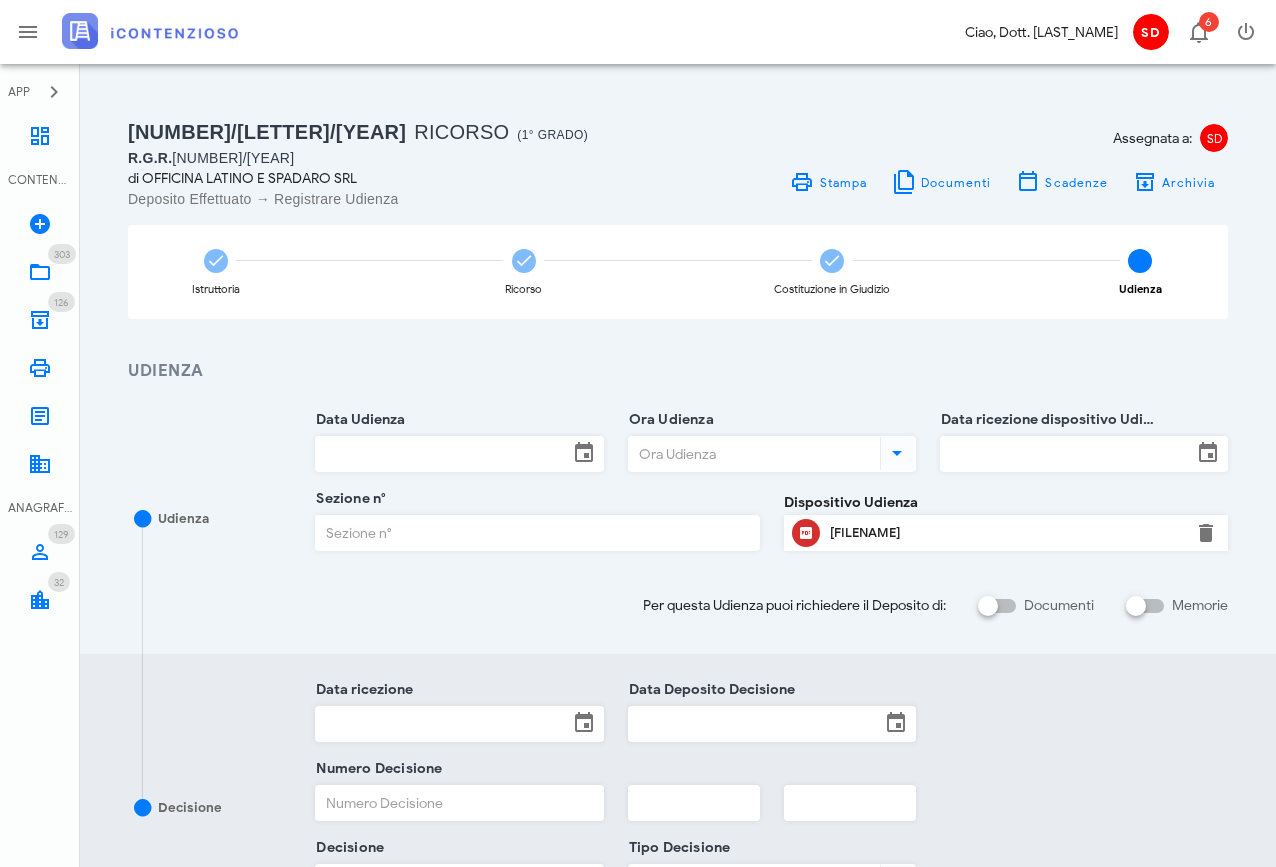 click on "Data Udienza" at bounding box center (441, 454) 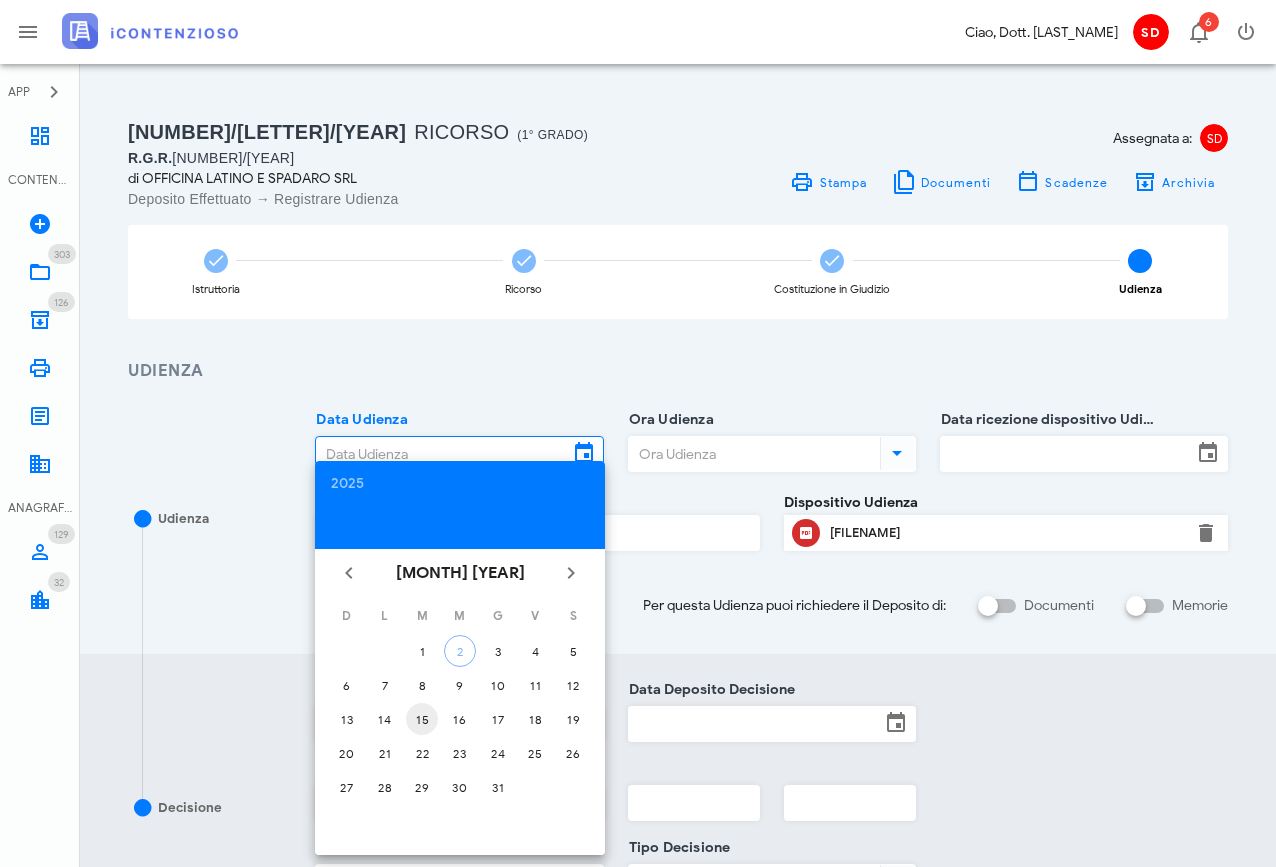 click on "15" at bounding box center [422, 651] 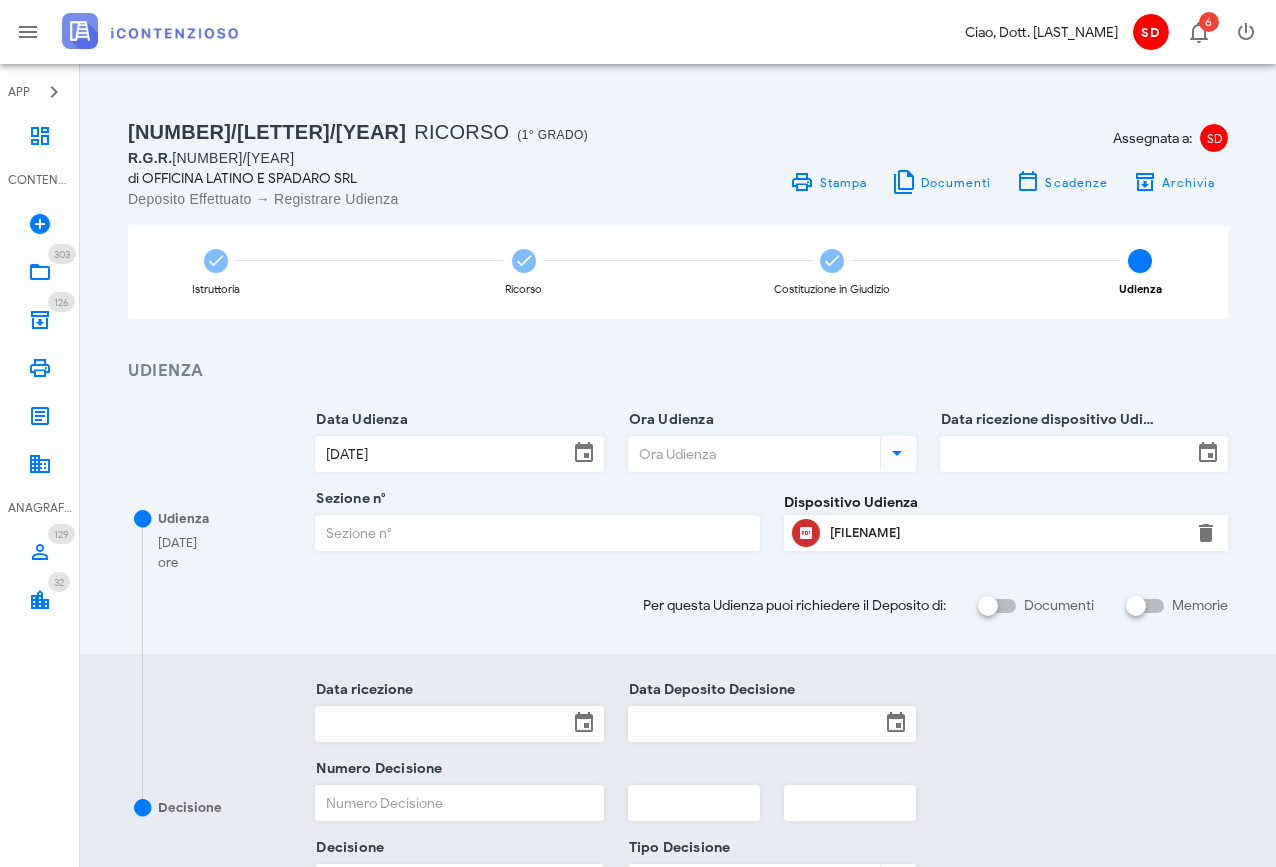 click on "Ora Udienza" at bounding box center [752, 454] 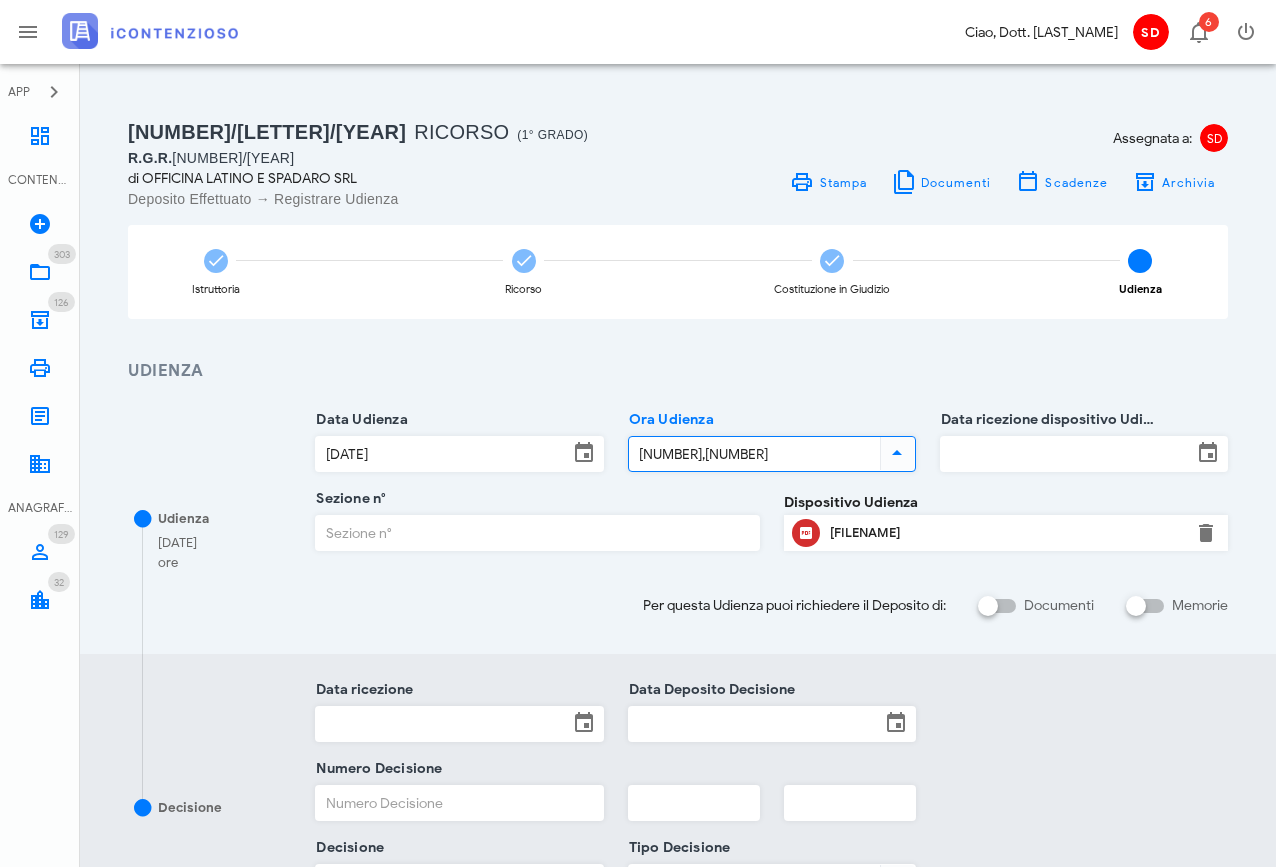 type on "10,30" 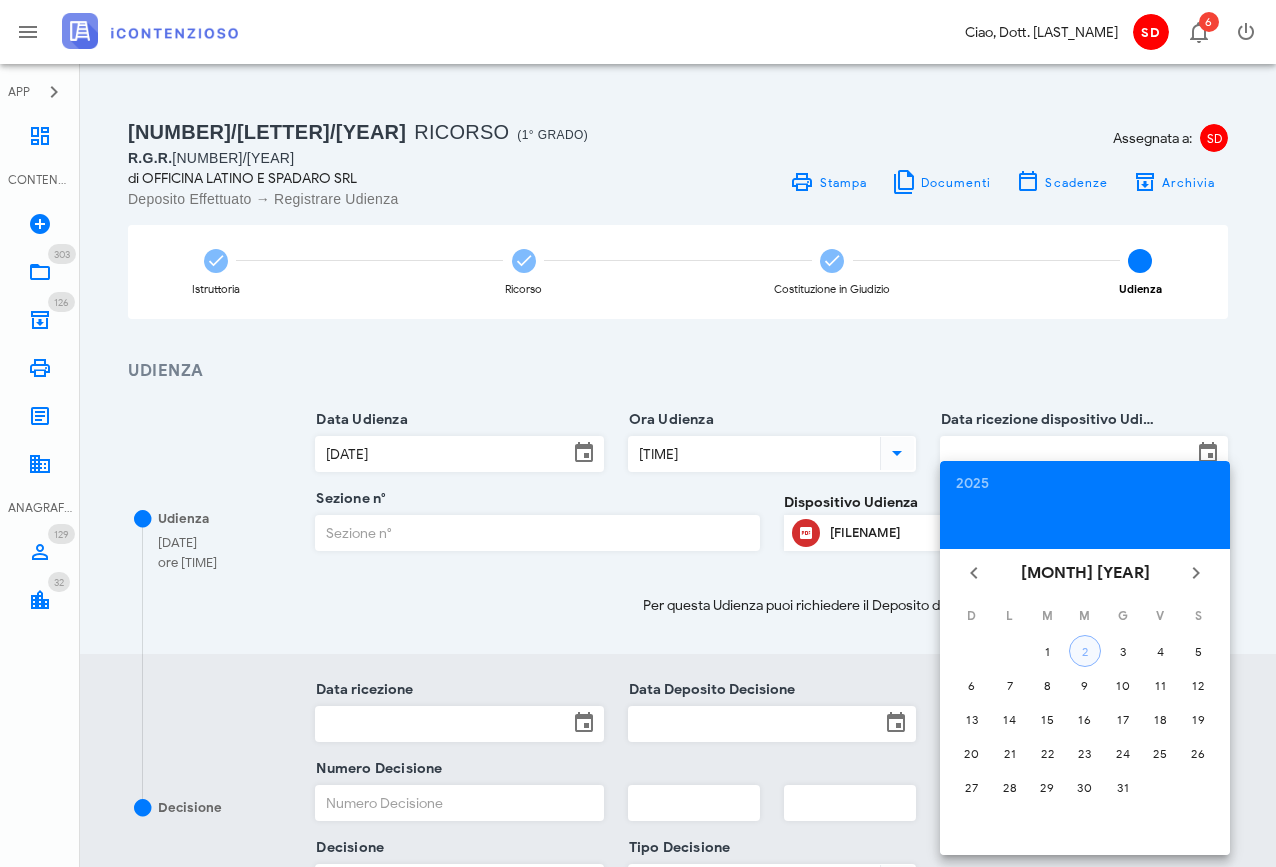 click on "2" at bounding box center [1085, 651] 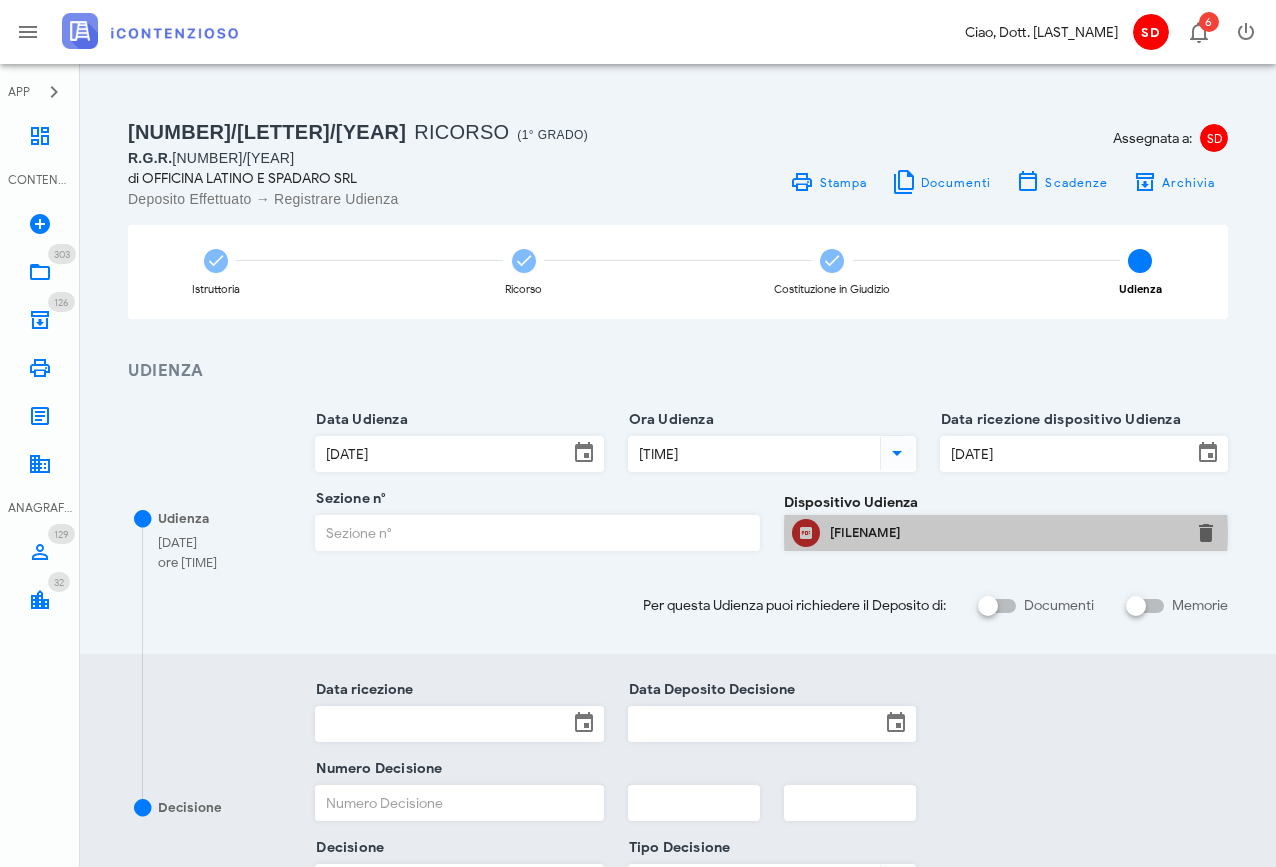 click on "AvvTratt-883-2025-2.pdf" at bounding box center (1006, 533) 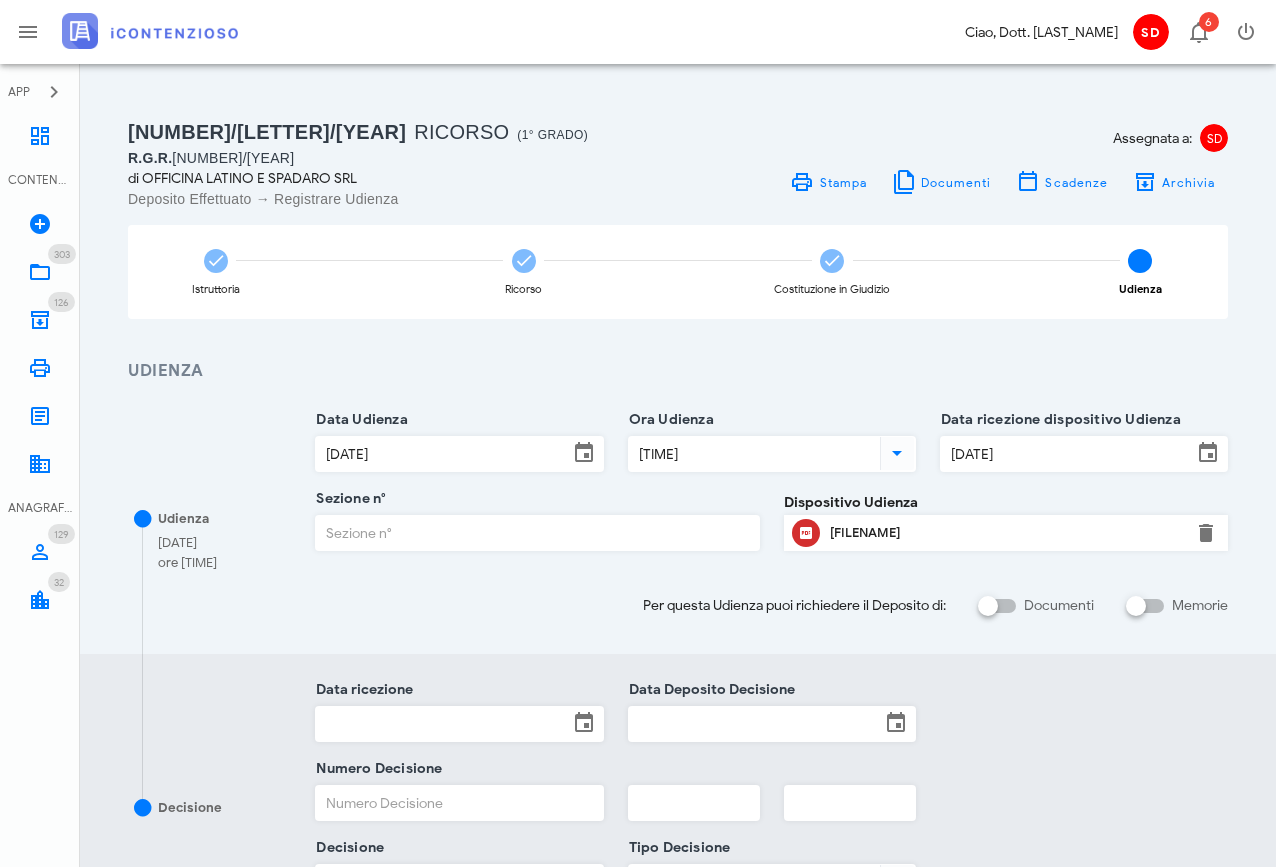 click on "Sezione n°" at bounding box center [537, 533] 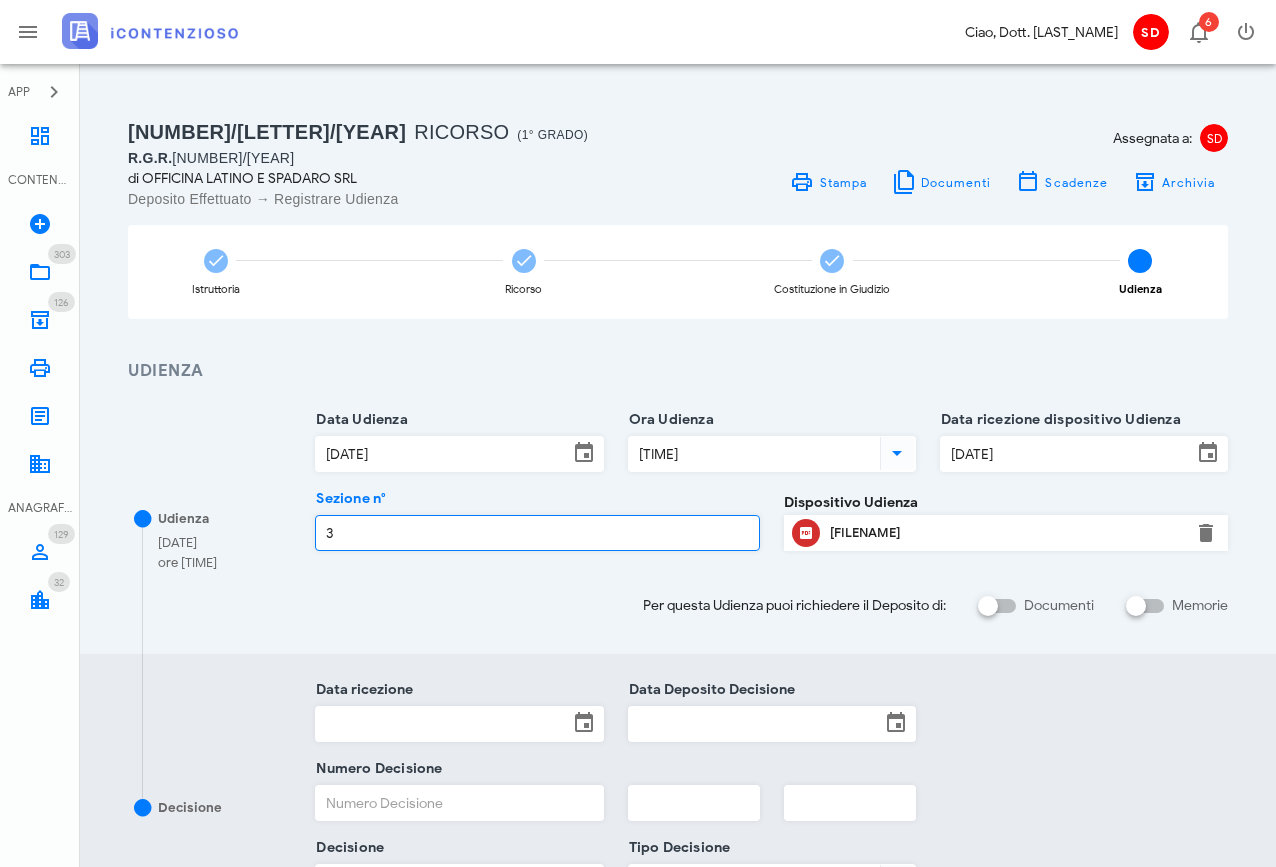 type on "3" 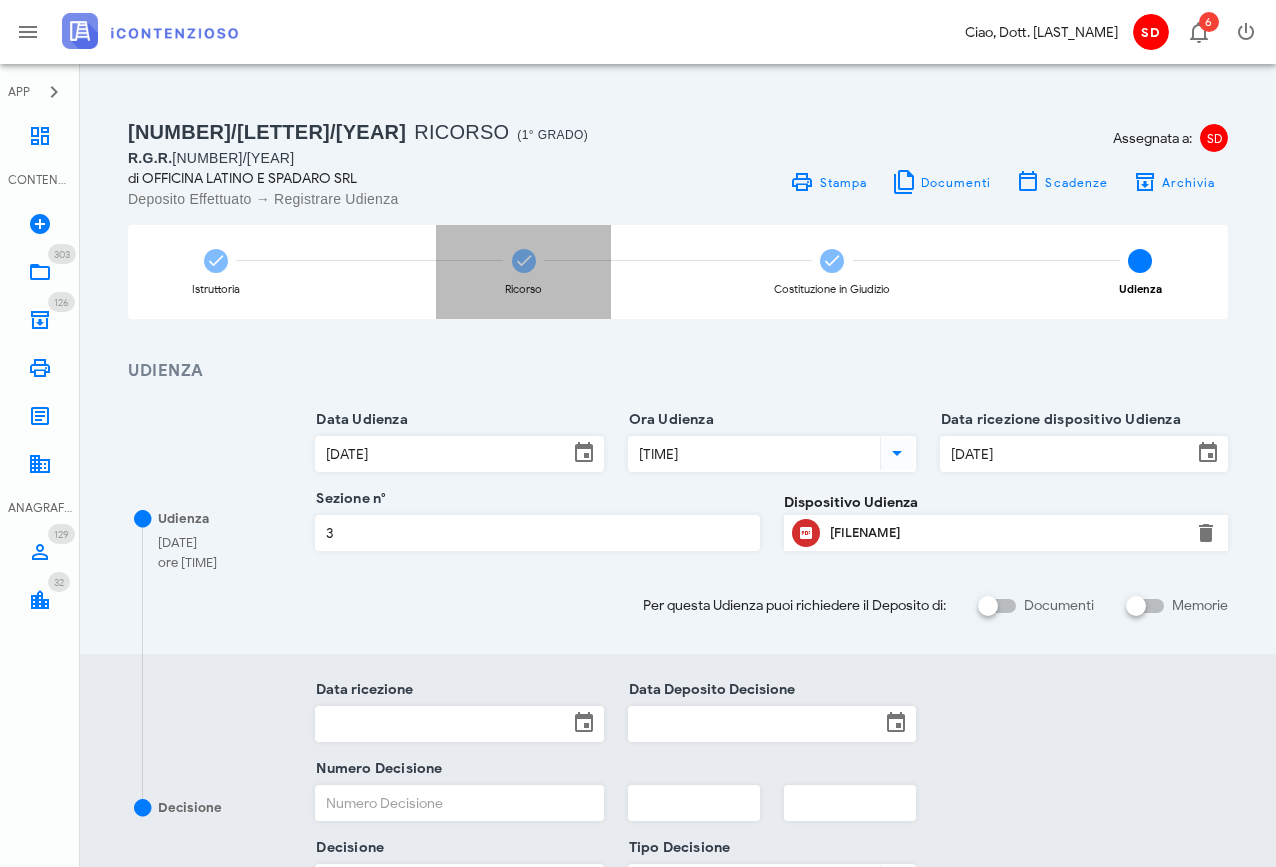 click at bounding box center (216, 261) 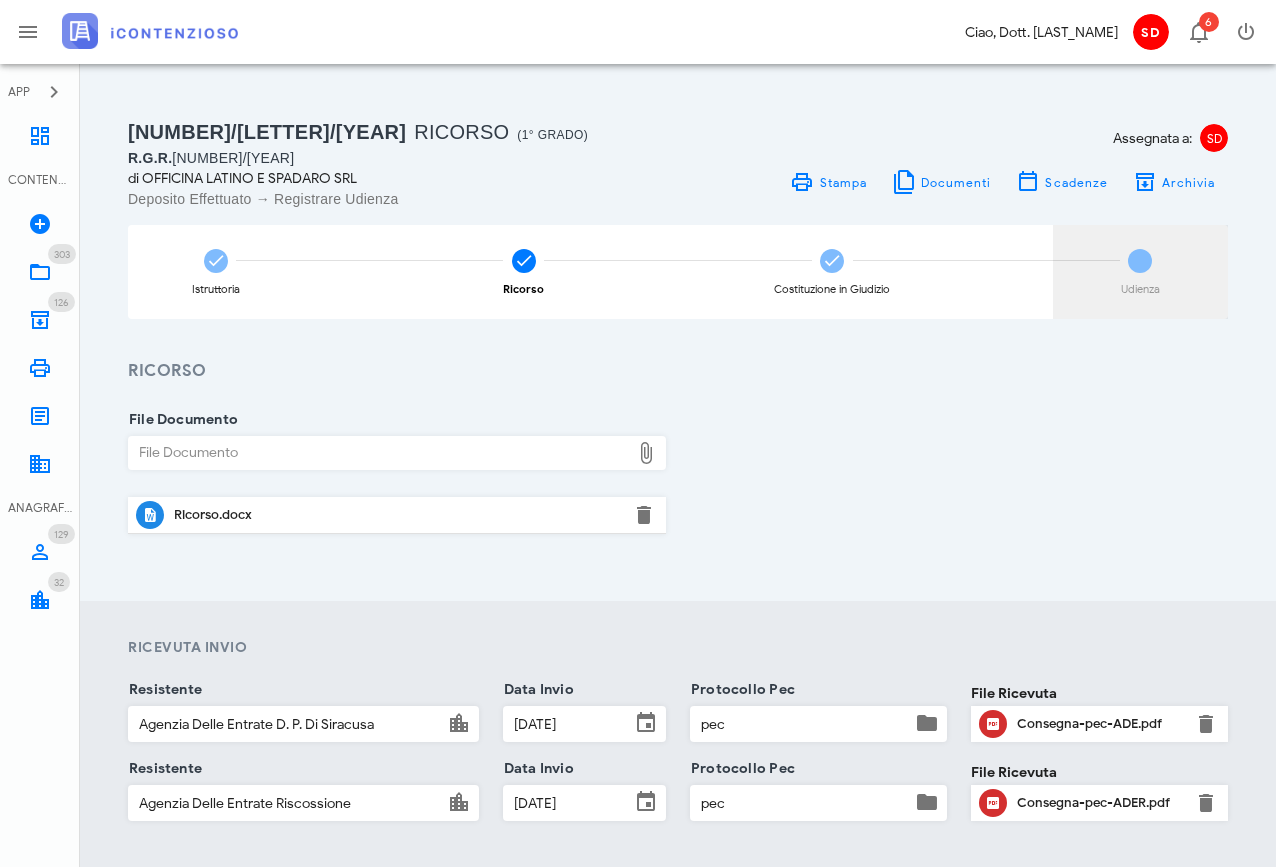 click on "4" at bounding box center (832, 261) 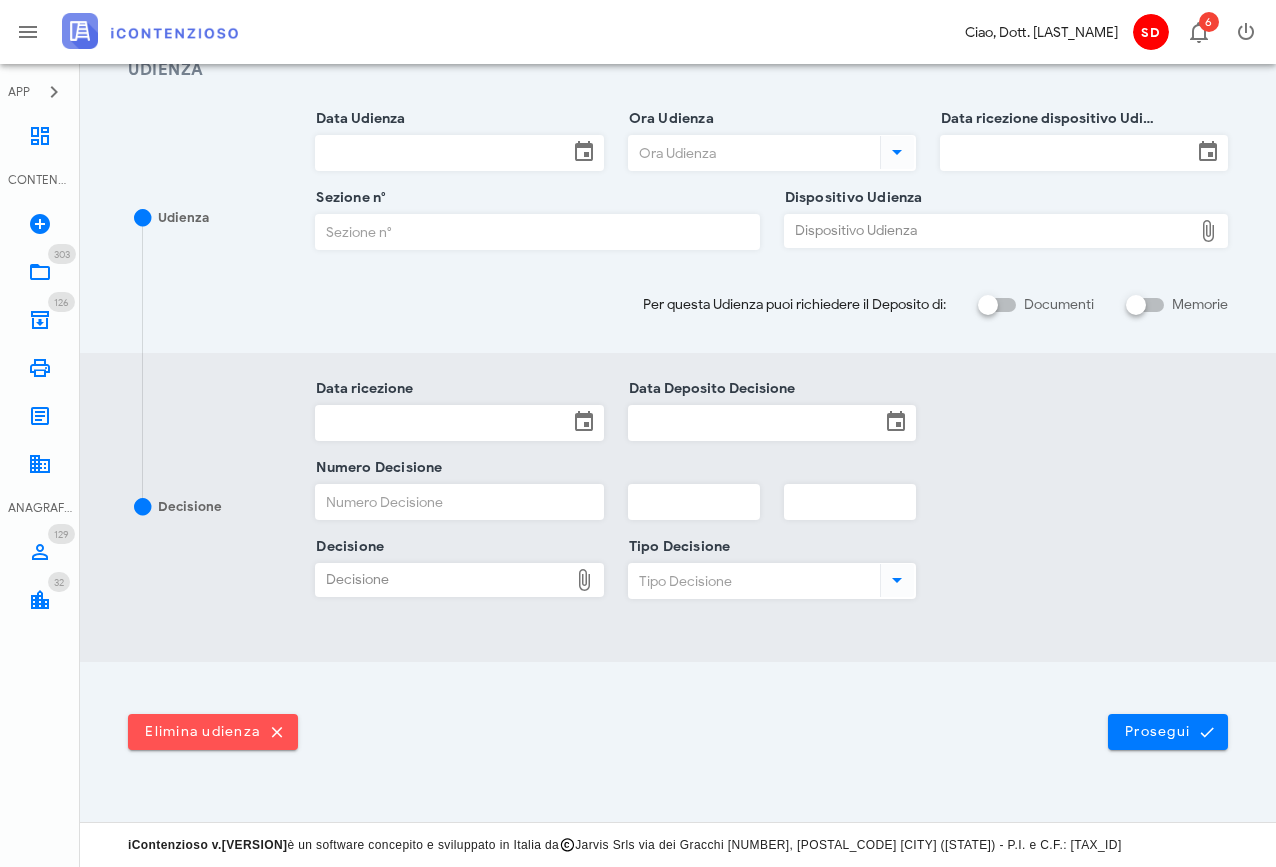 scroll, scrollTop: 300, scrollLeft: 0, axis: vertical 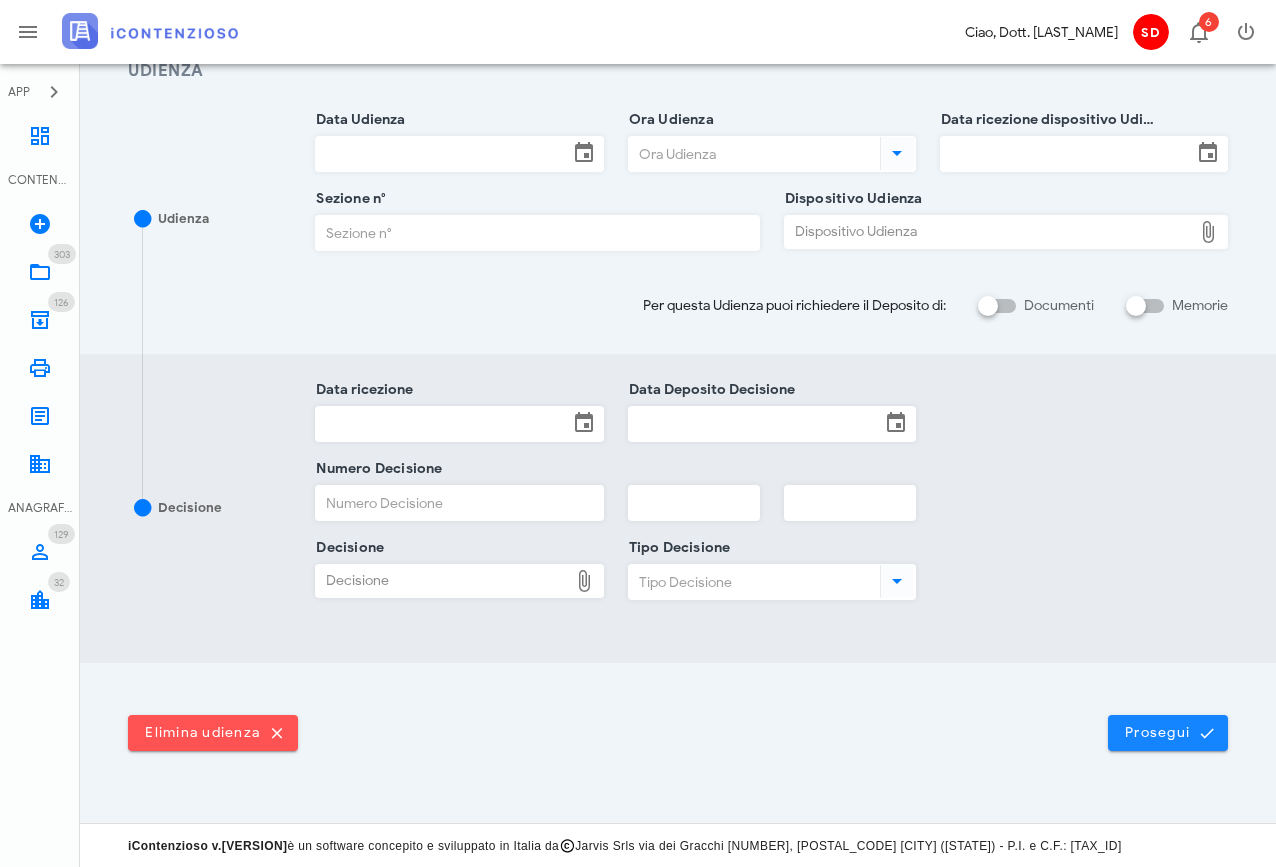 click on "Prosegui" at bounding box center [1168, 733] 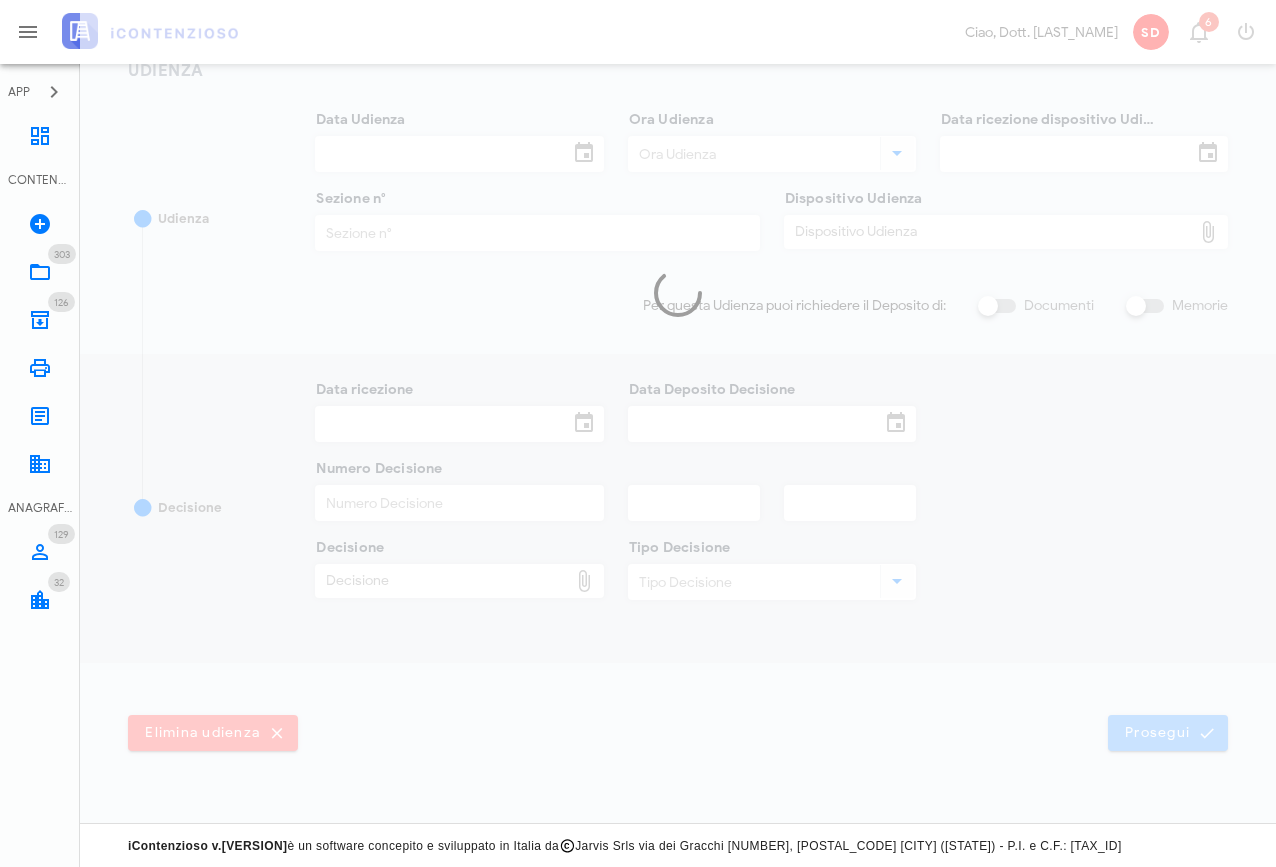 scroll, scrollTop: 0, scrollLeft: 0, axis: both 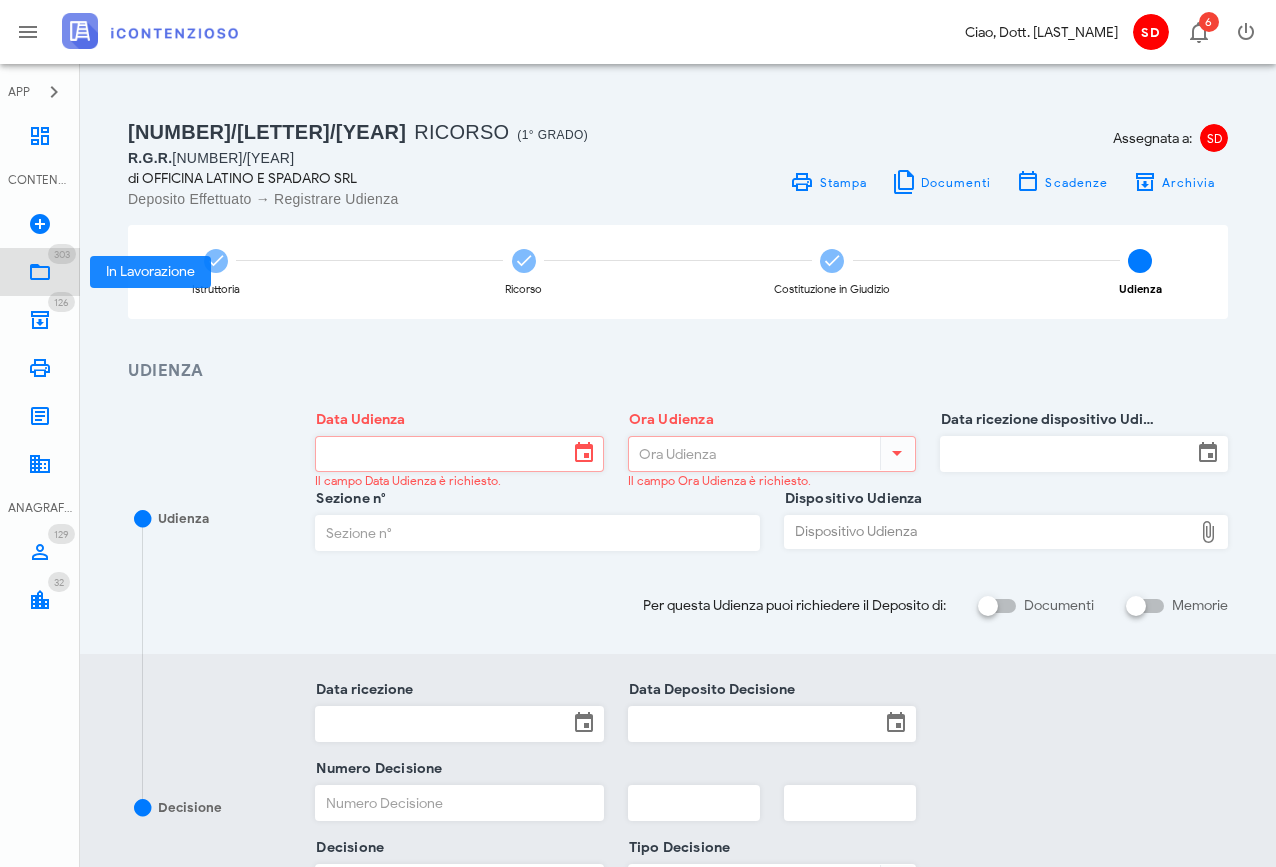 click at bounding box center (40, 272) 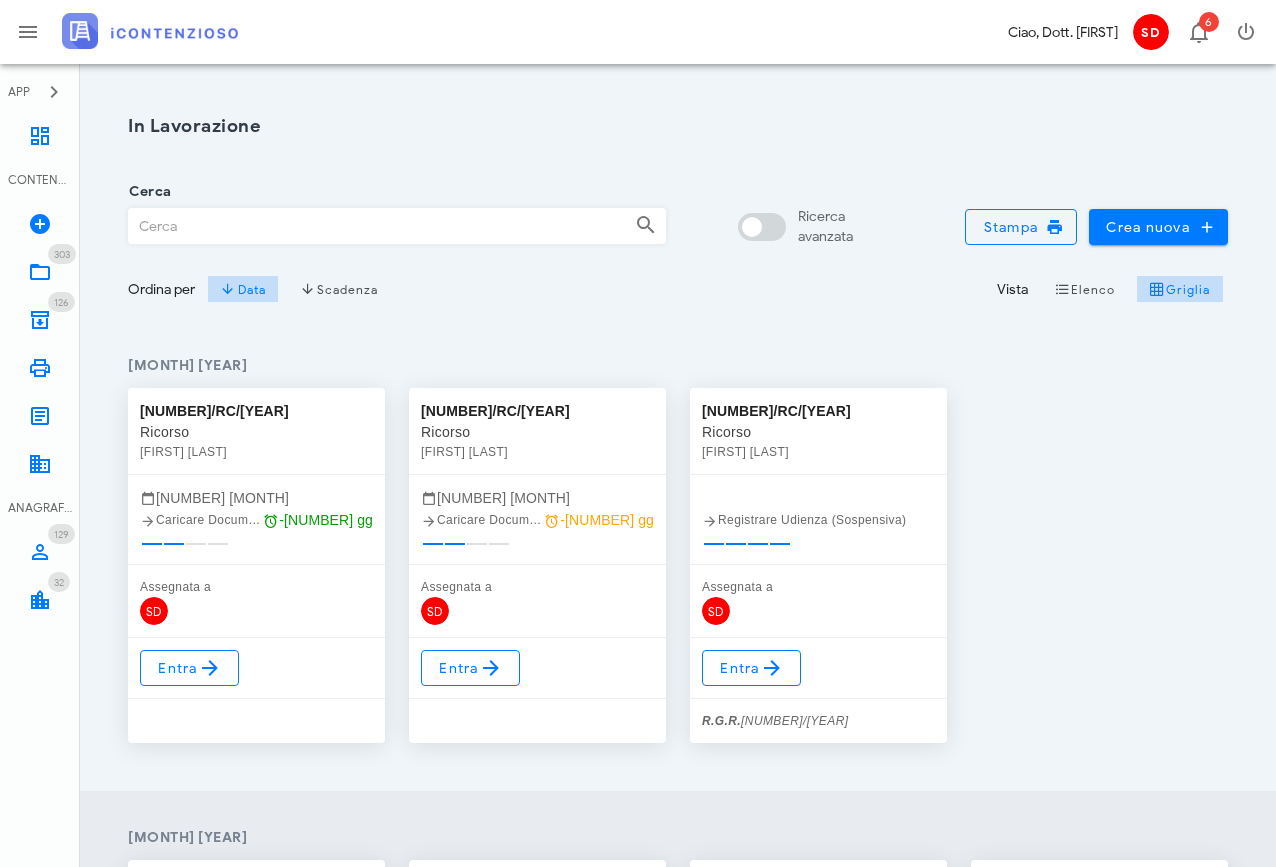 scroll, scrollTop: 3, scrollLeft: 3, axis: both 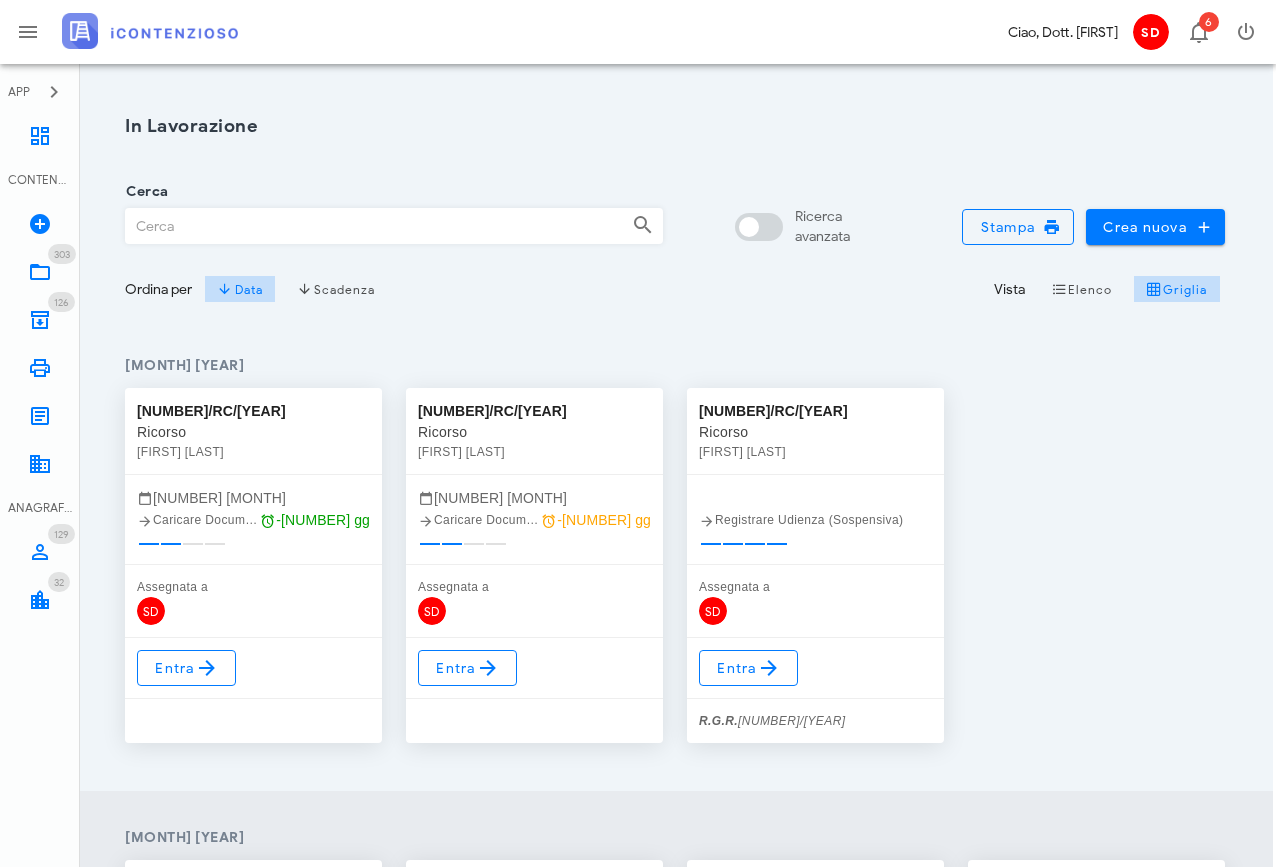 click on "Cerca" at bounding box center [371, 226] 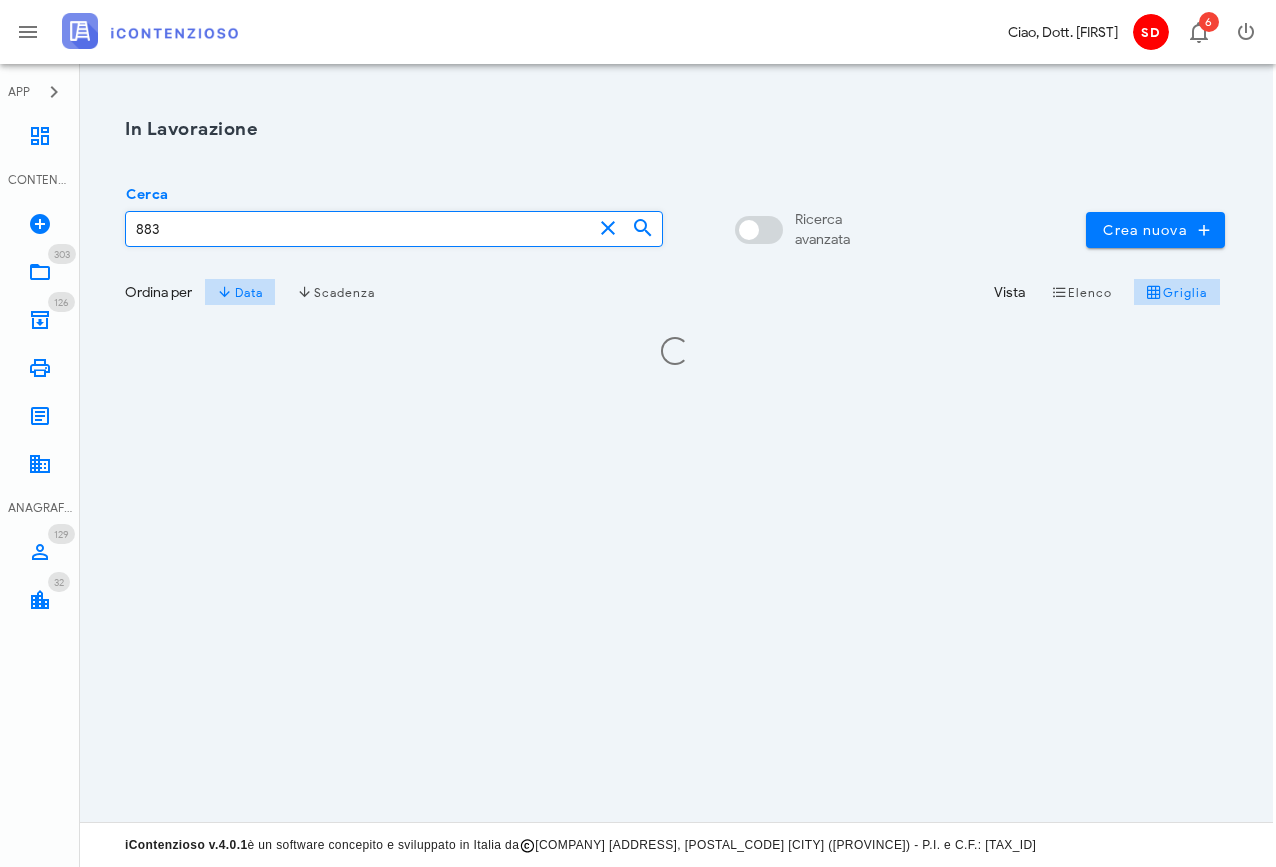 scroll, scrollTop: 0, scrollLeft: 3, axis: horizontal 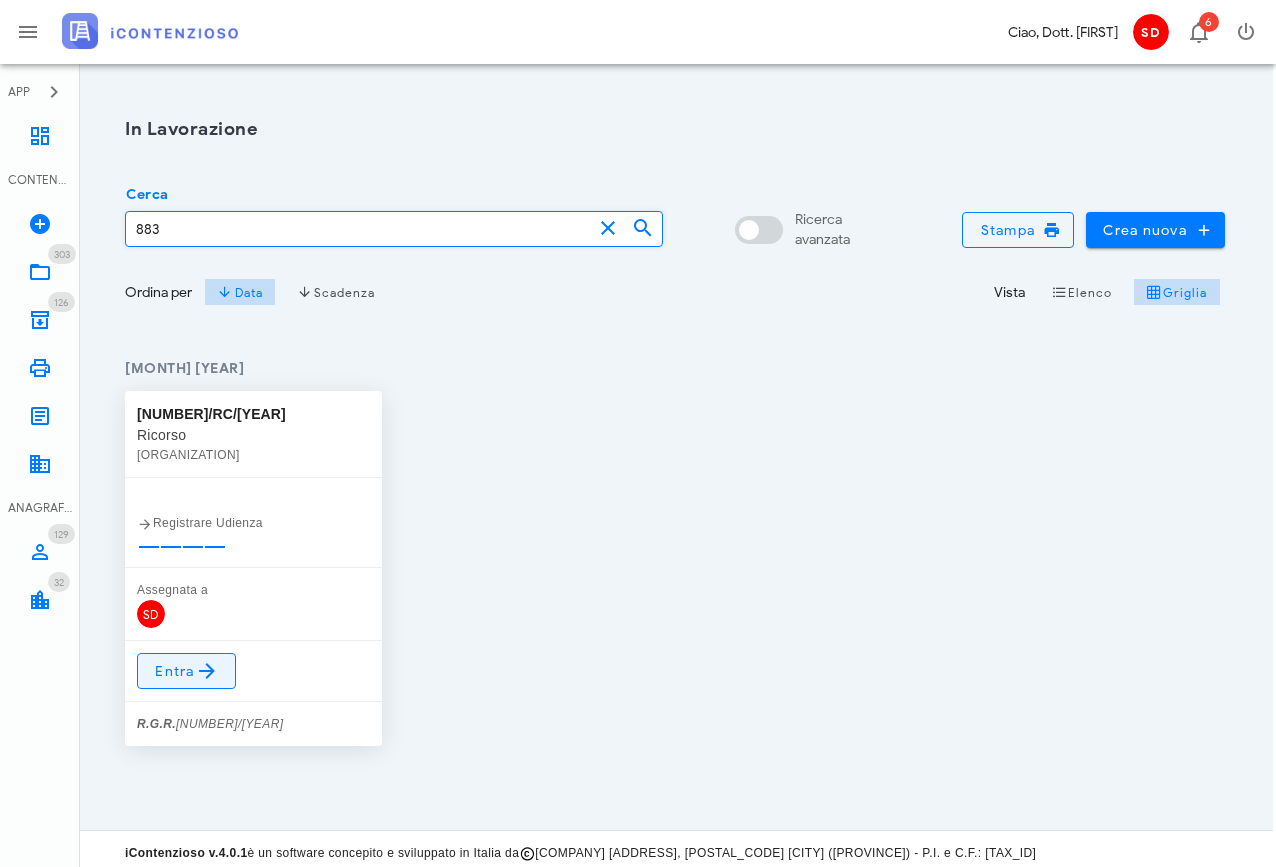 type on "883" 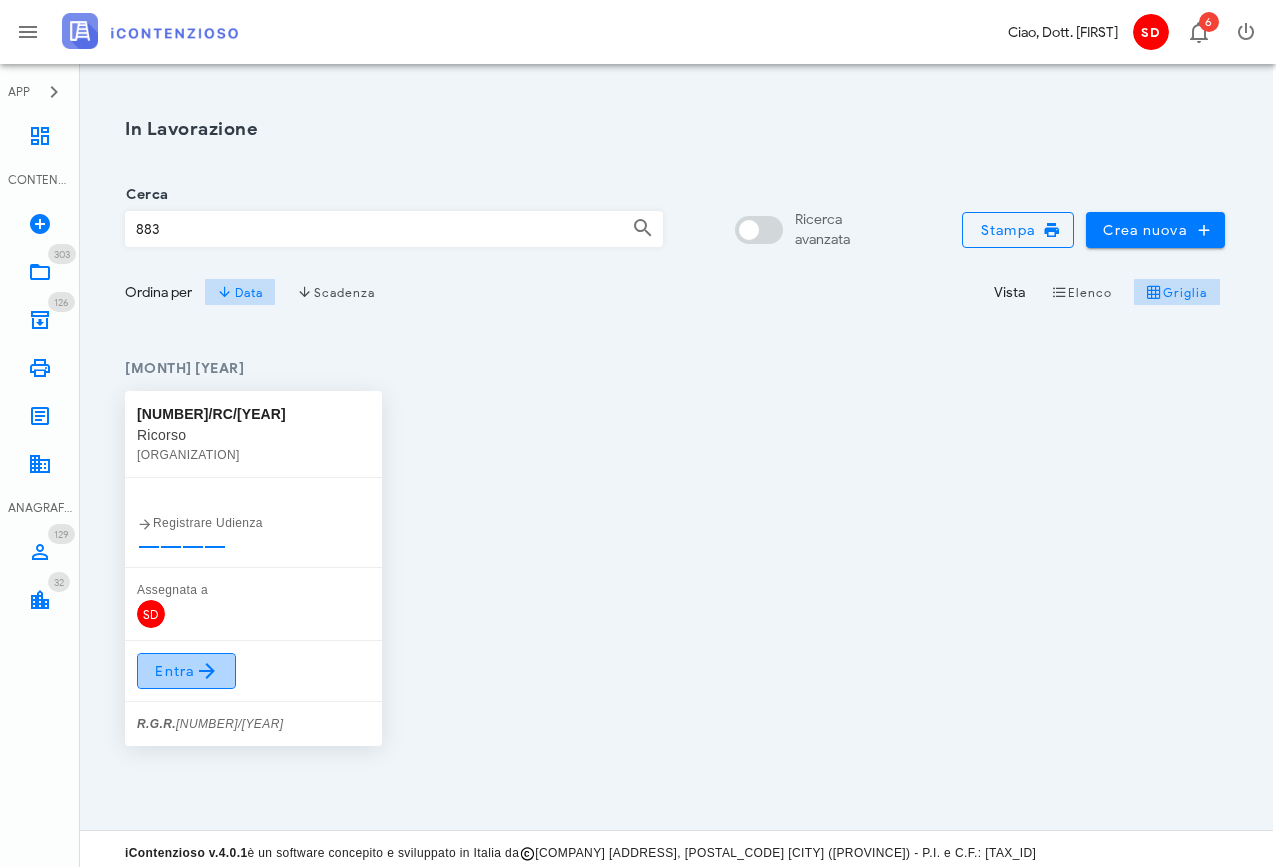 click on "Entra" at bounding box center (186, 671) 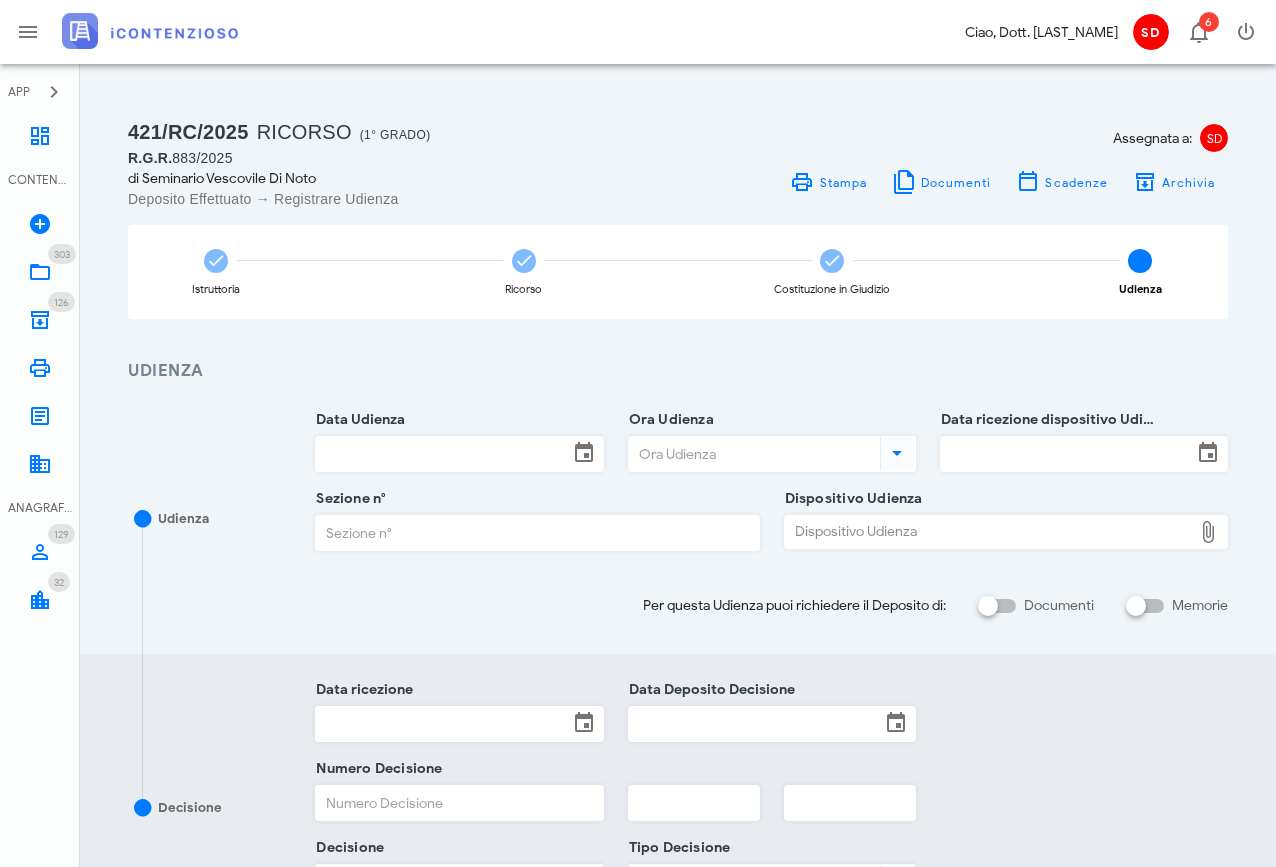 scroll, scrollTop: 0, scrollLeft: 0, axis: both 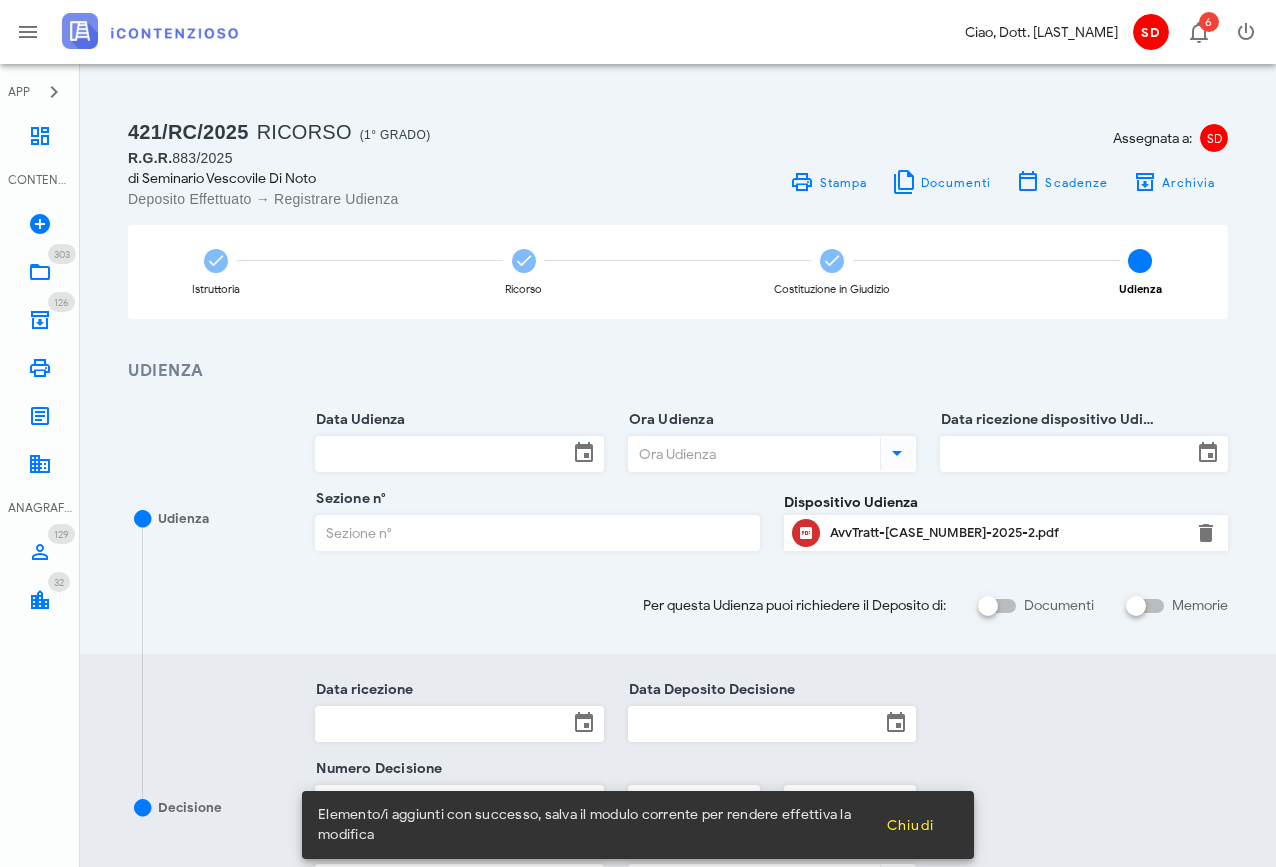 click on "Data Udienza" at bounding box center [441, 454] 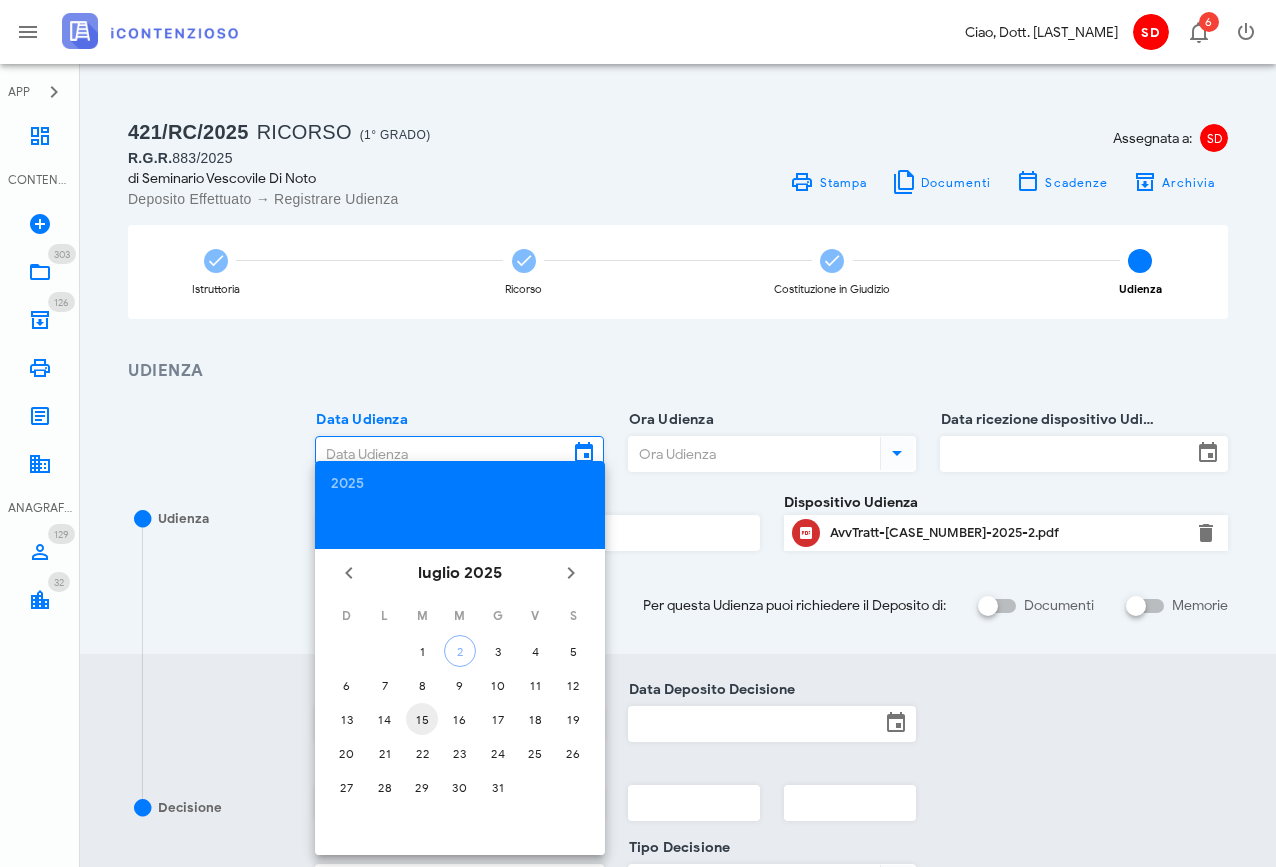 click on "15" at bounding box center [422, 651] 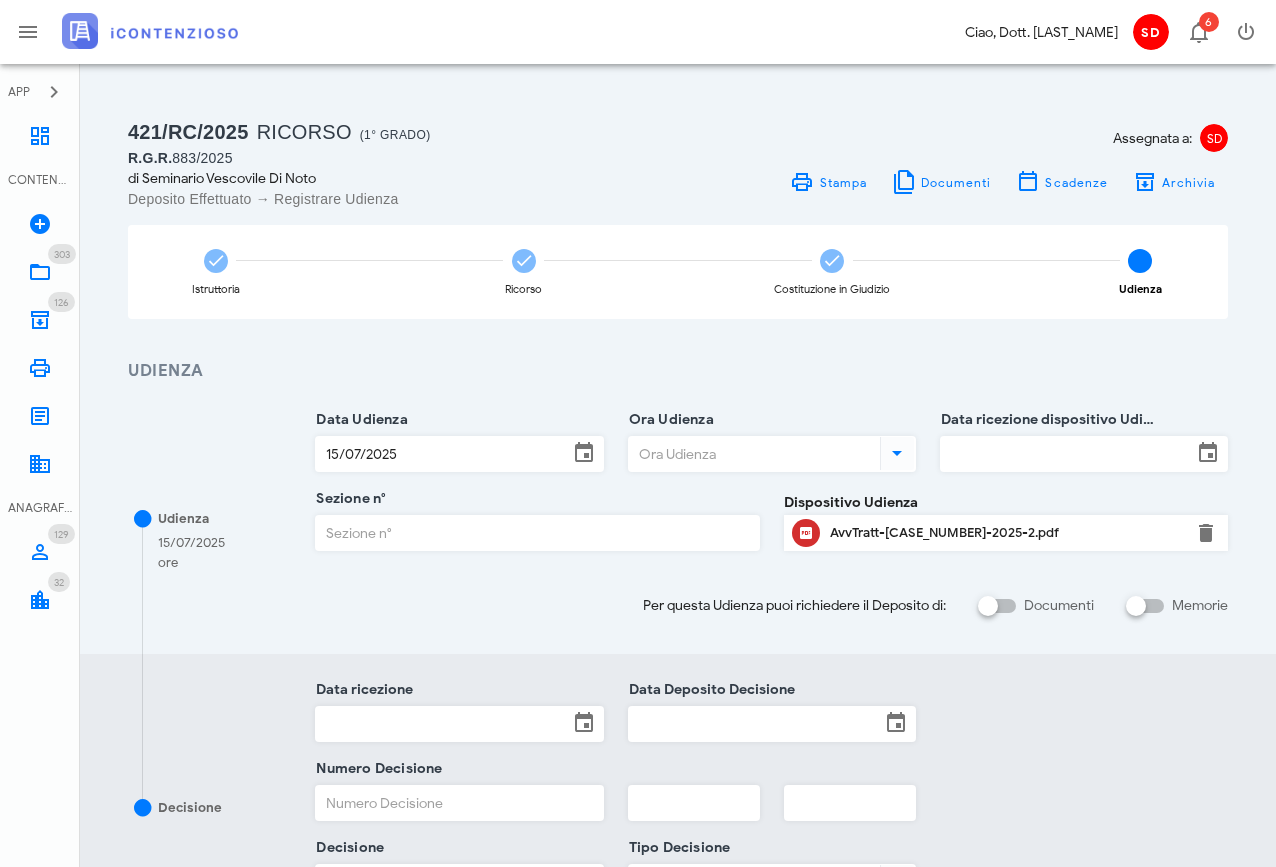 click at bounding box center [897, 453] 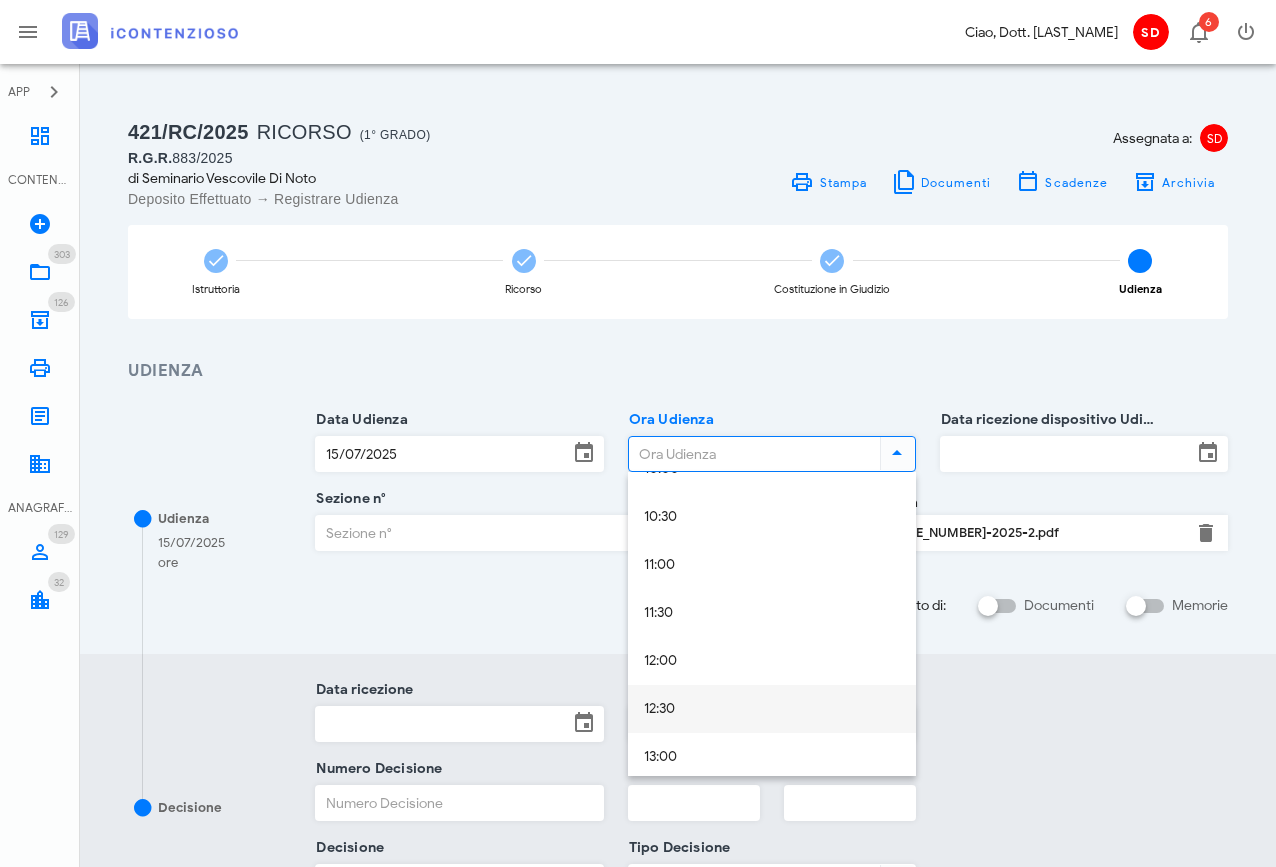scroll, scrollTop: 990, scrollLeft: 0, axis: vertical 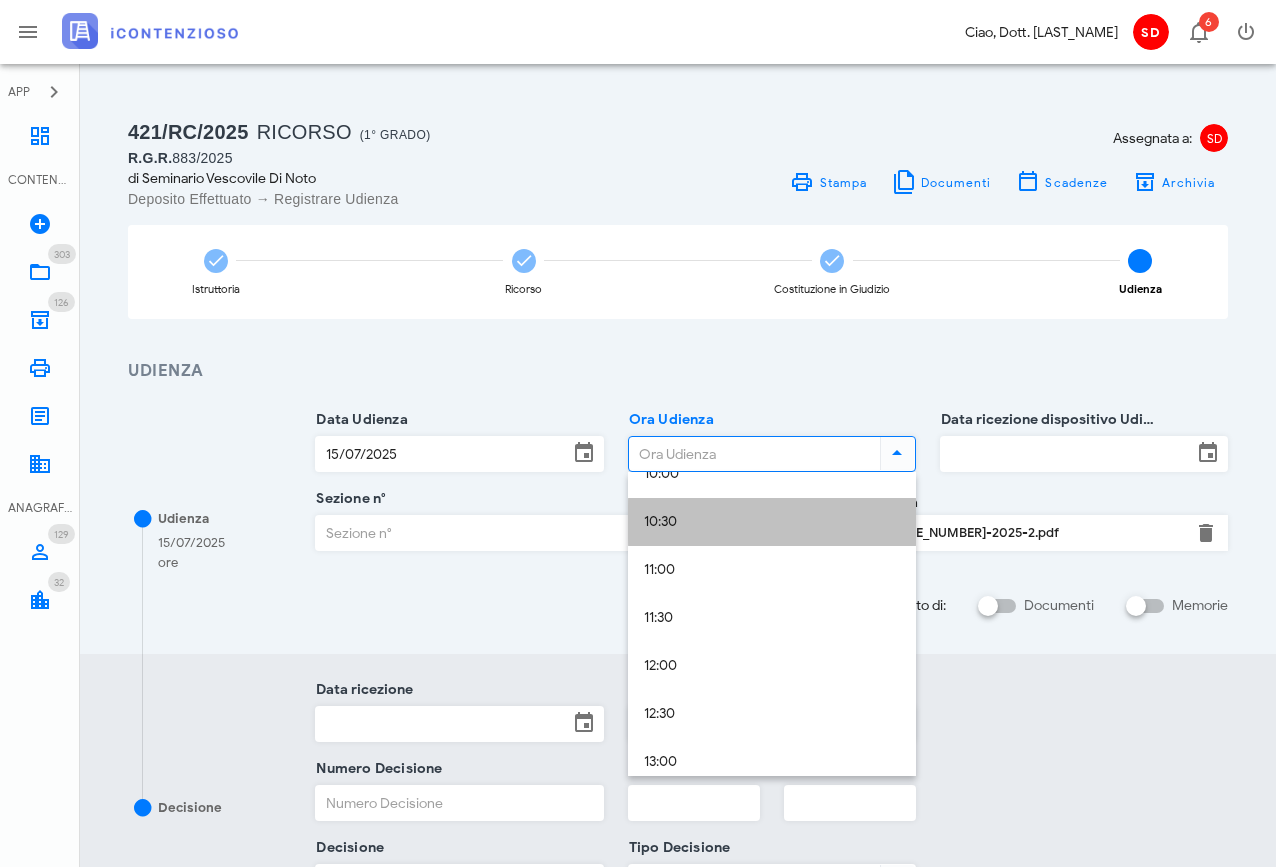 click on "10:30" at bounding box center [772, 522] 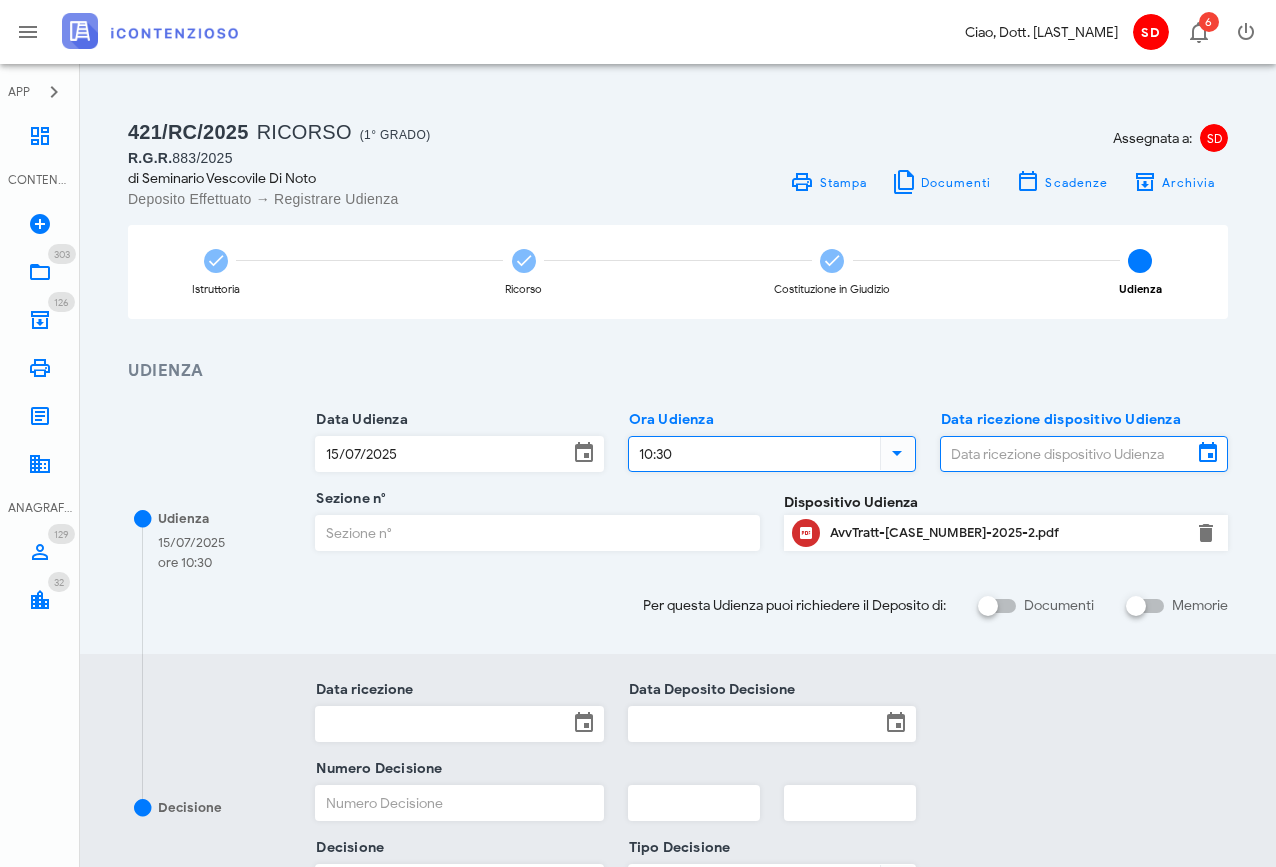 click on "Data ricezione dispositivo Udienza" at bounding box center (1066, 454) 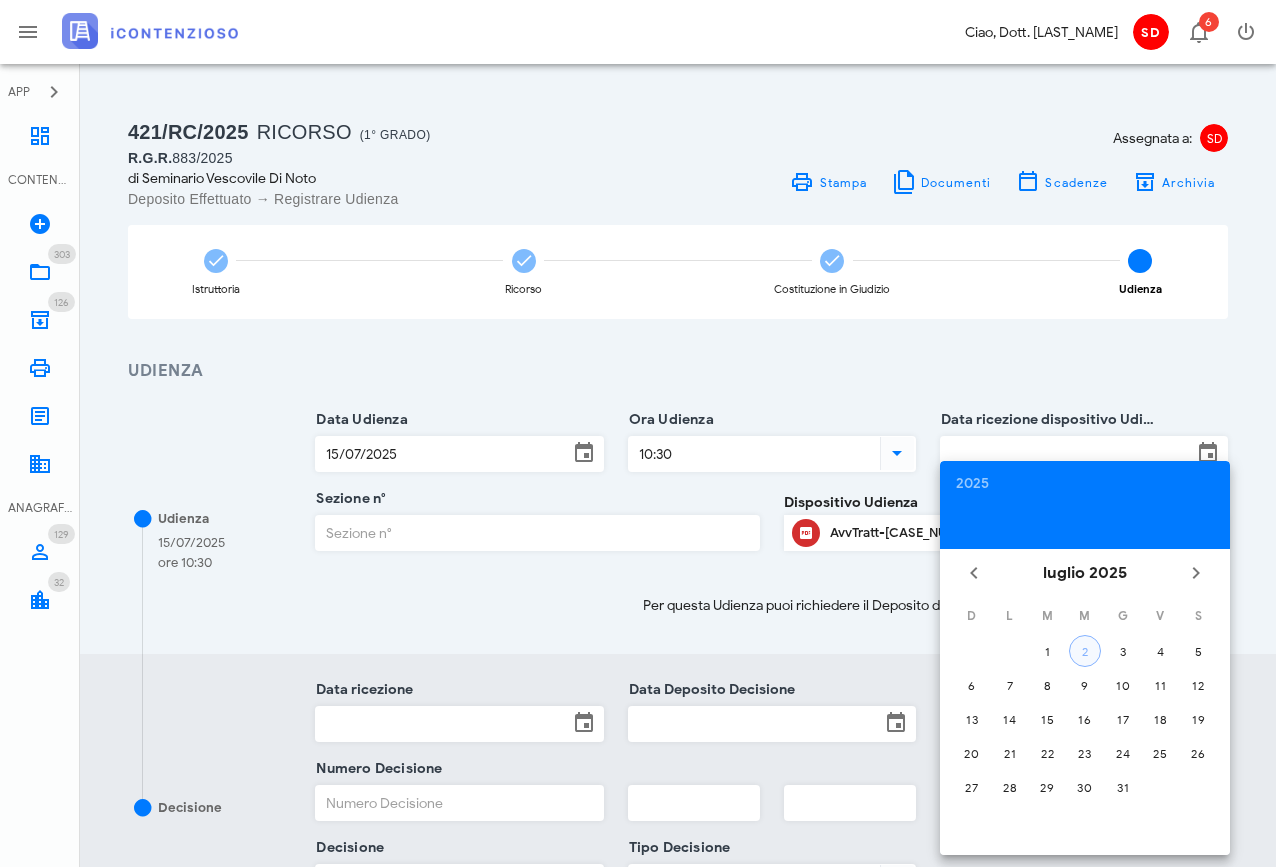 click on "2" at bounding box center [1085, 651] 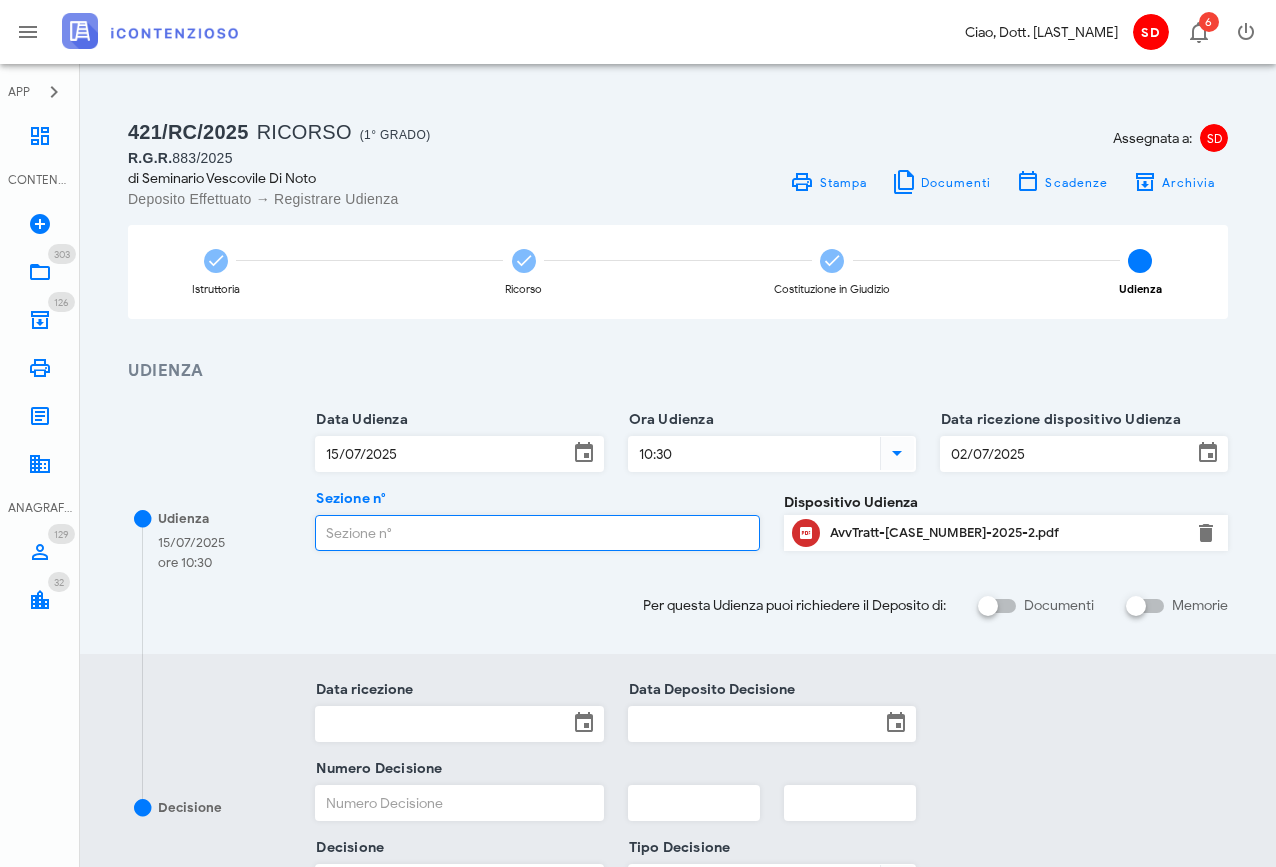 click on "Sezione n°" at bounding box center [537, 533] 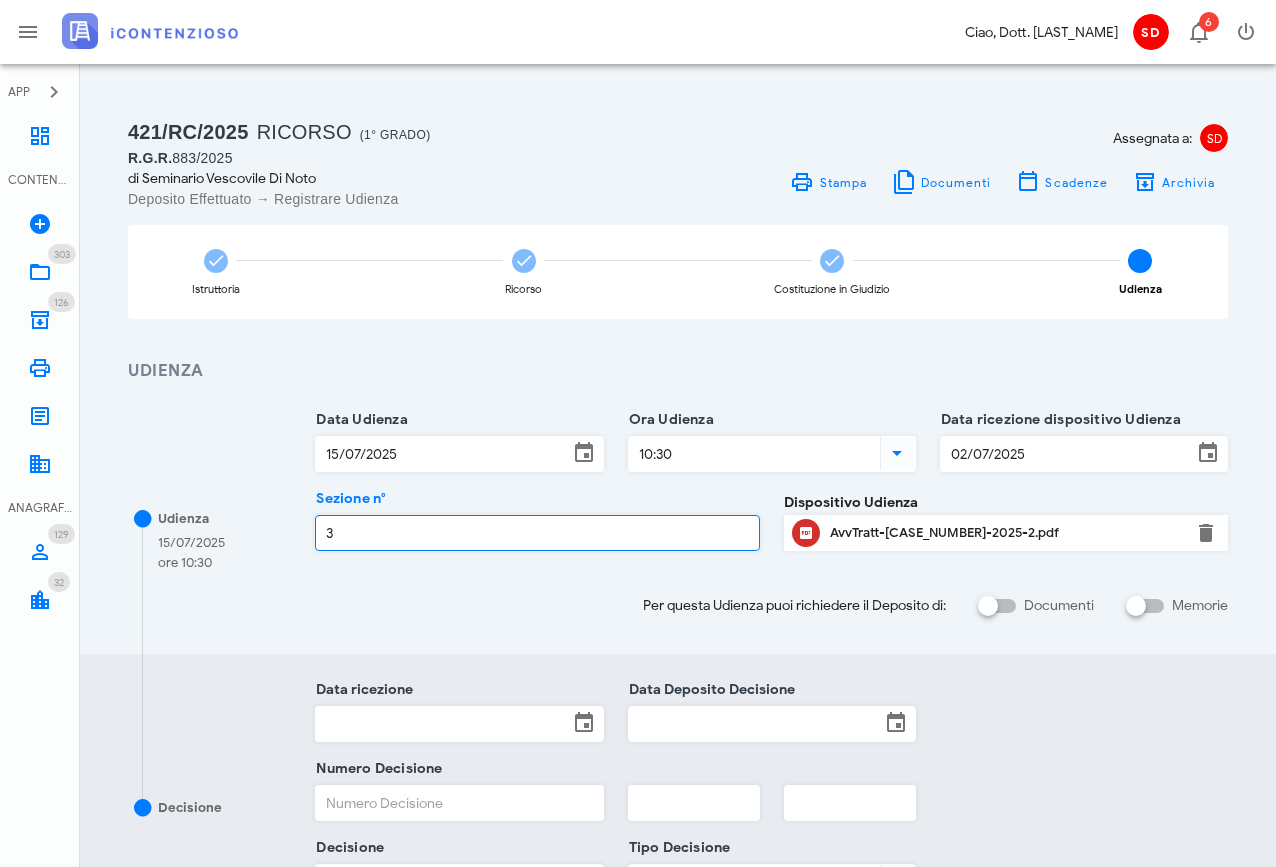 type on "3" 